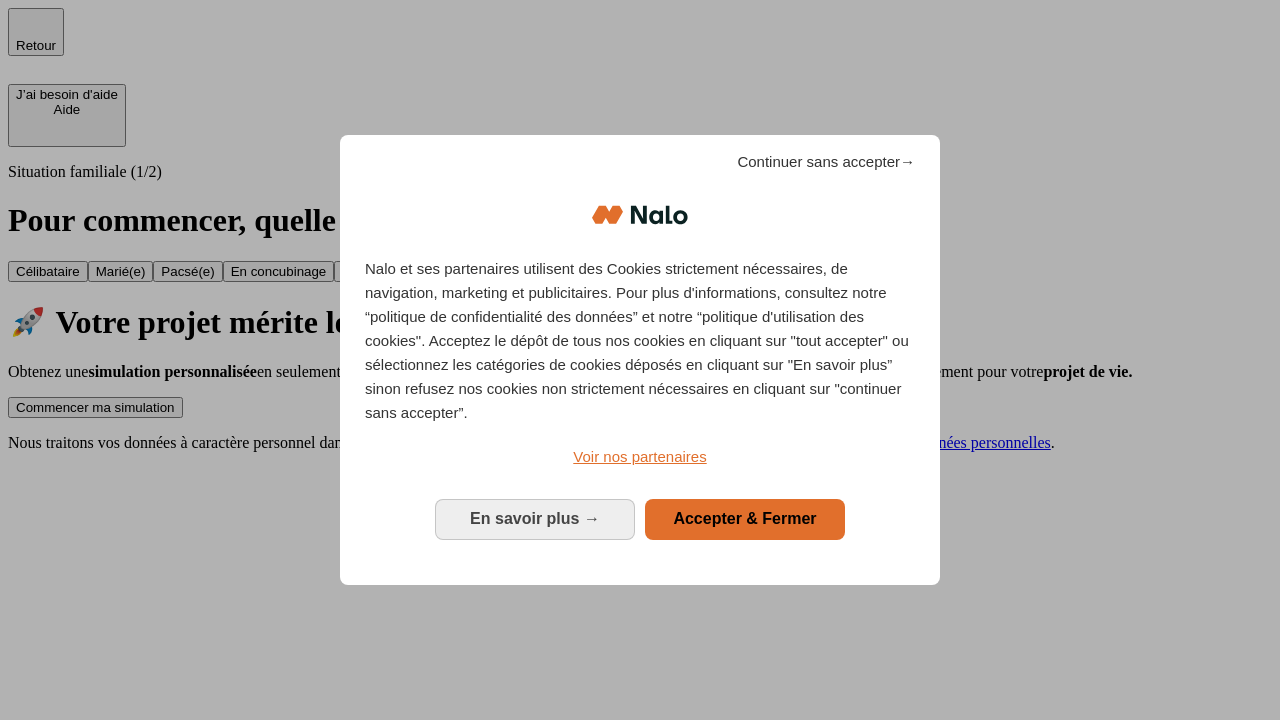 scroll, scrollTop: 0, scrollLeft: 0, axis: both 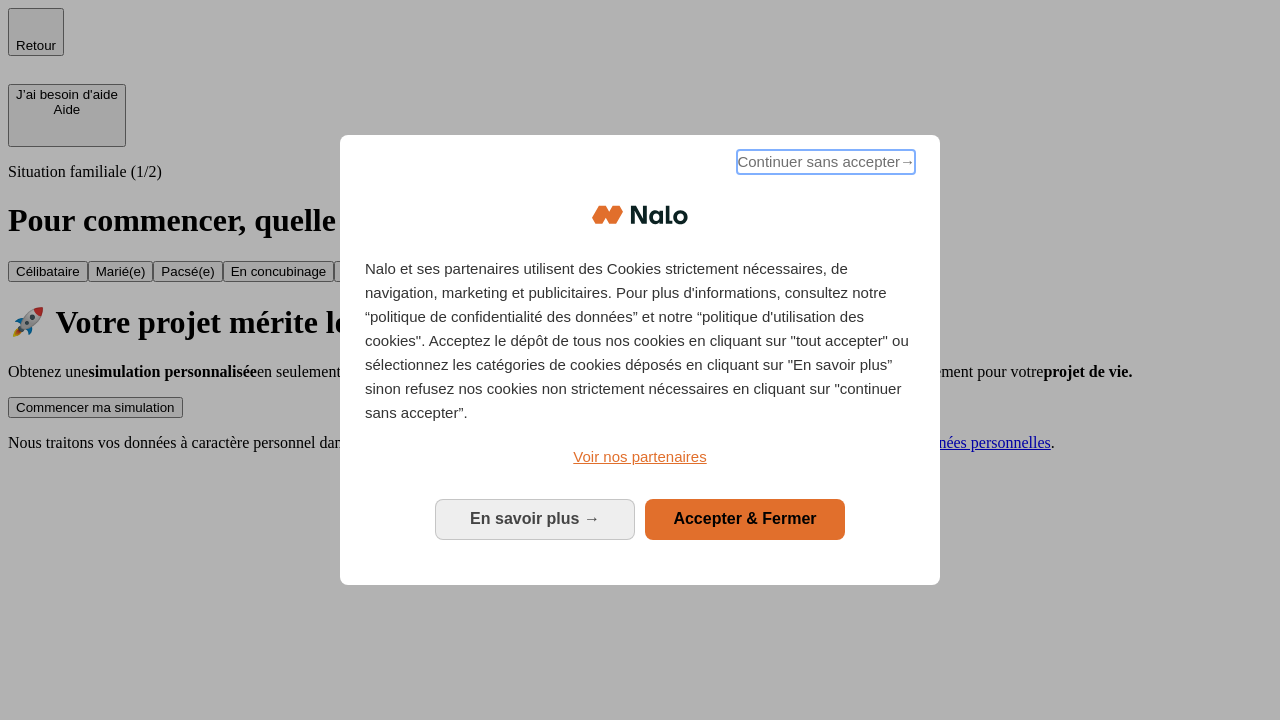 click on "Continuer sans accepter  →" at bounding box center (826, 162) 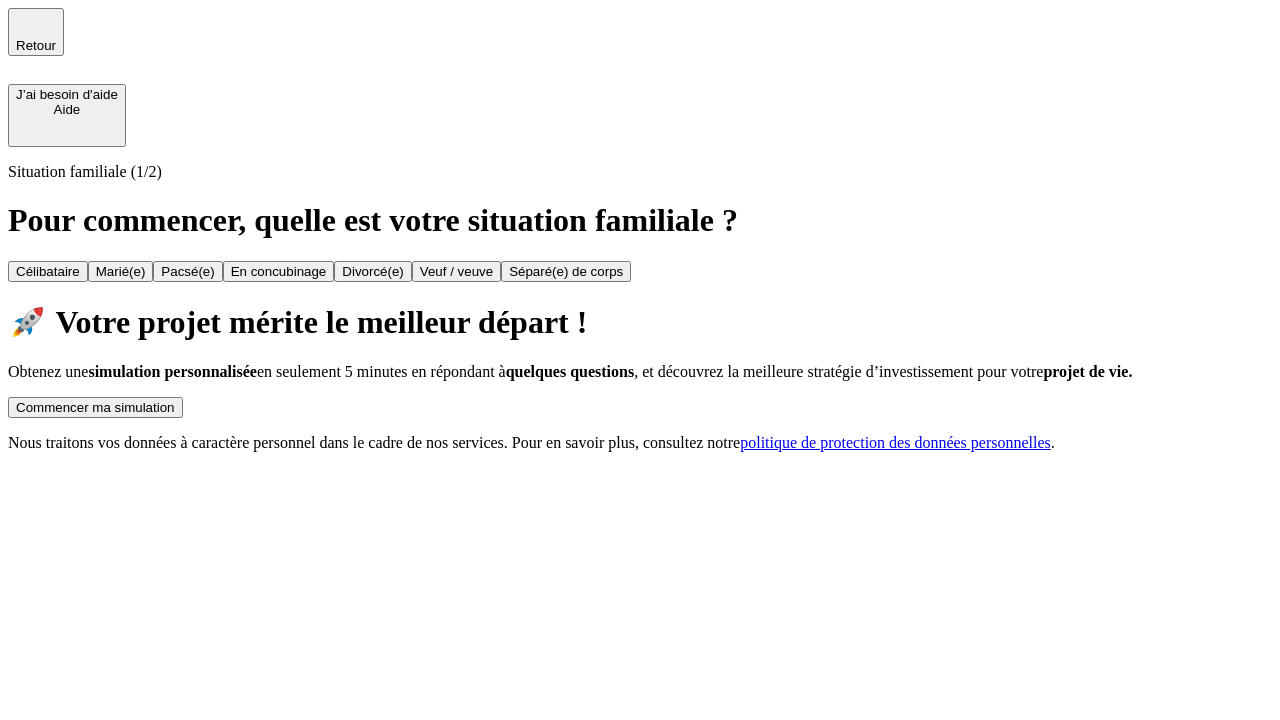 click on "Commencer ma simulation" at bounding box center (95, 407) 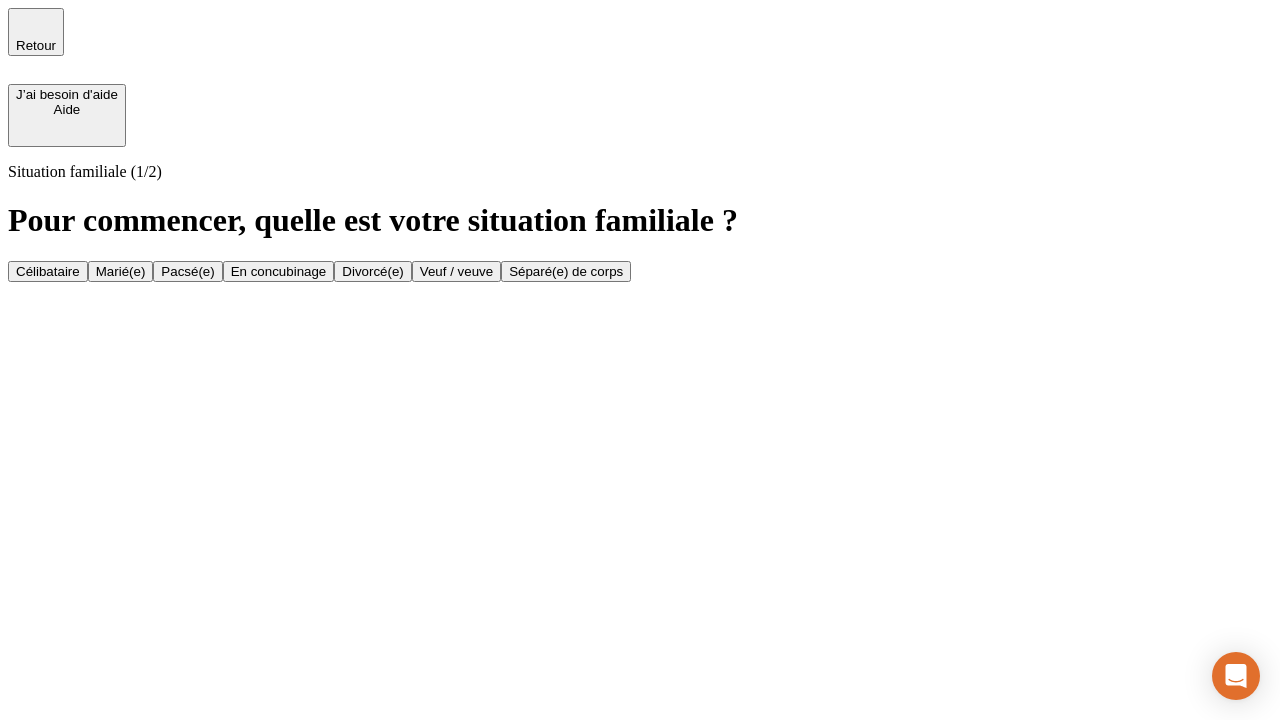 click on "Veuf / veuve" at bounding box center (456, 271) 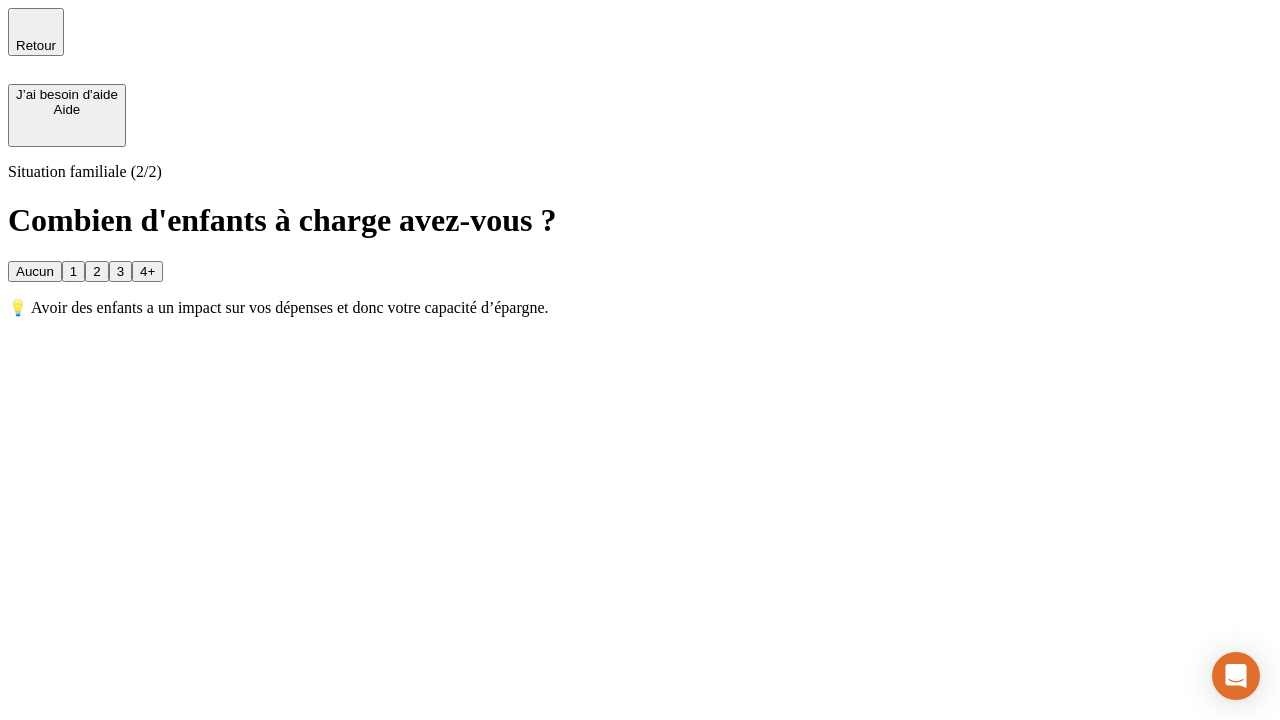 click on "Aucun" at bounding box center (35, 271) 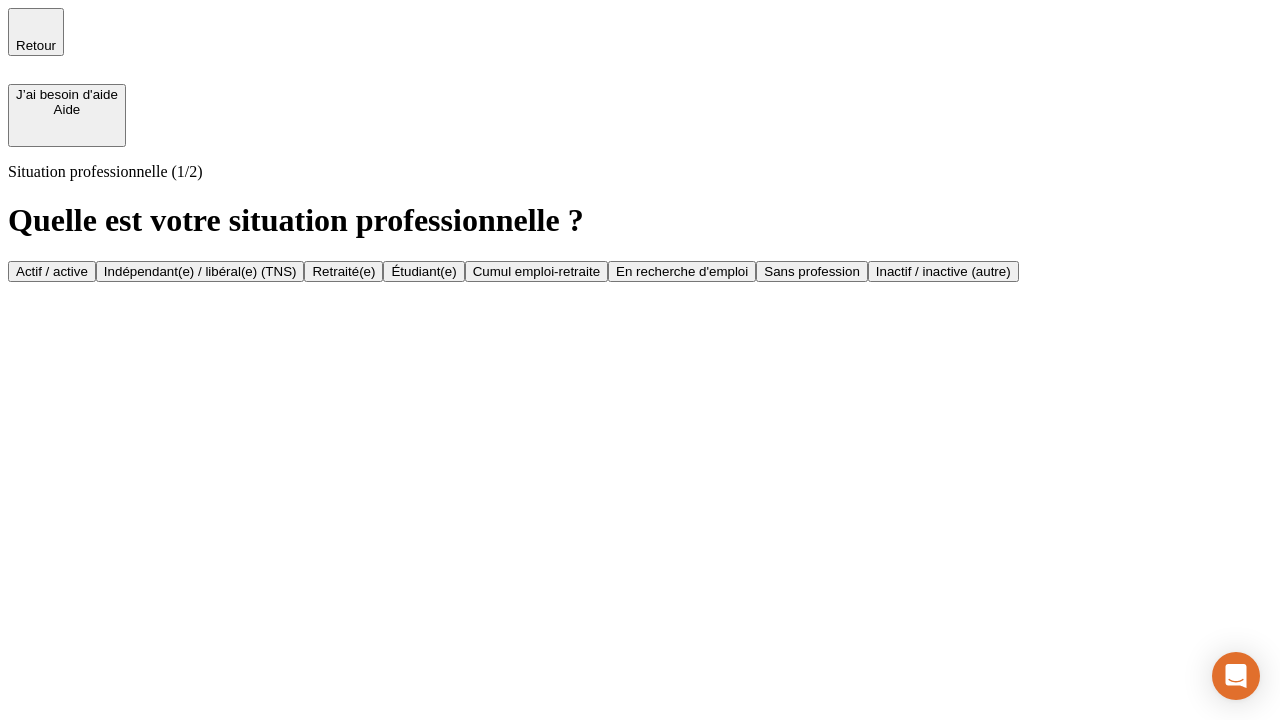 click on "Retraité(e)" at bounding box center [343, 271] 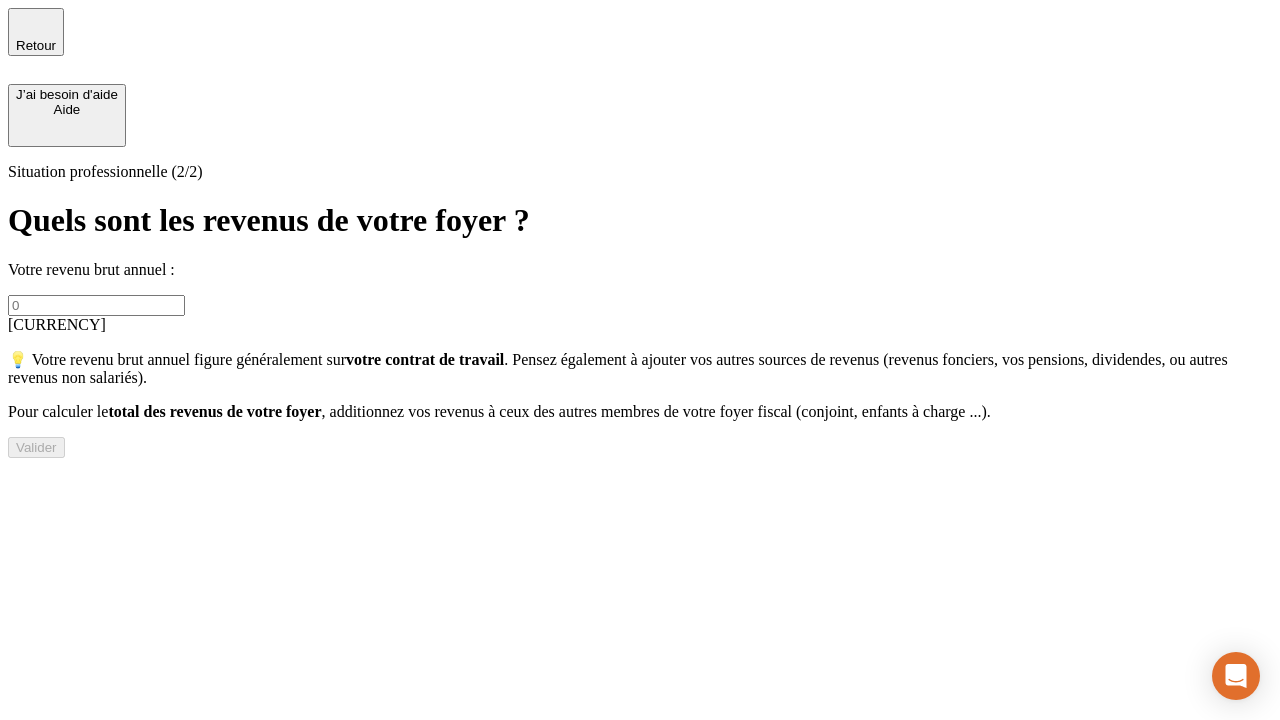 click at bounding box center (96, 305) 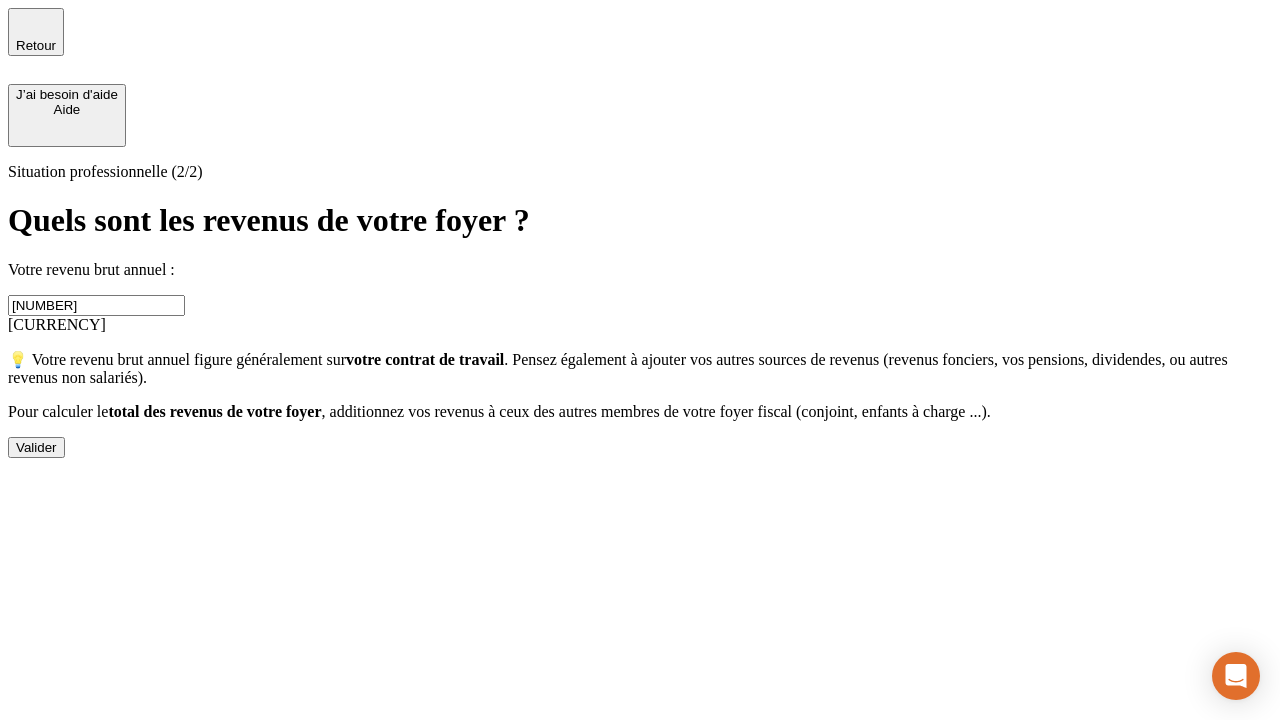 click on "Valider" at bounding box center [36, 447] 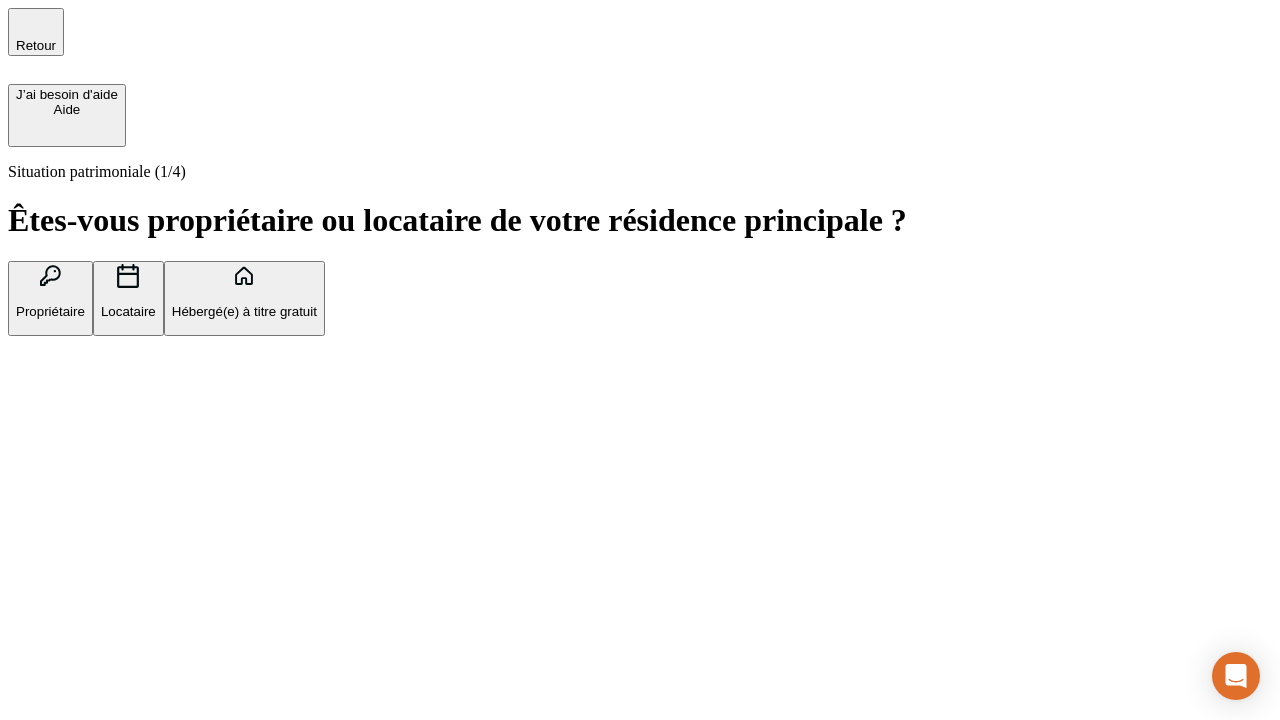 click on "Locataire" at bounding box center (128, 311) 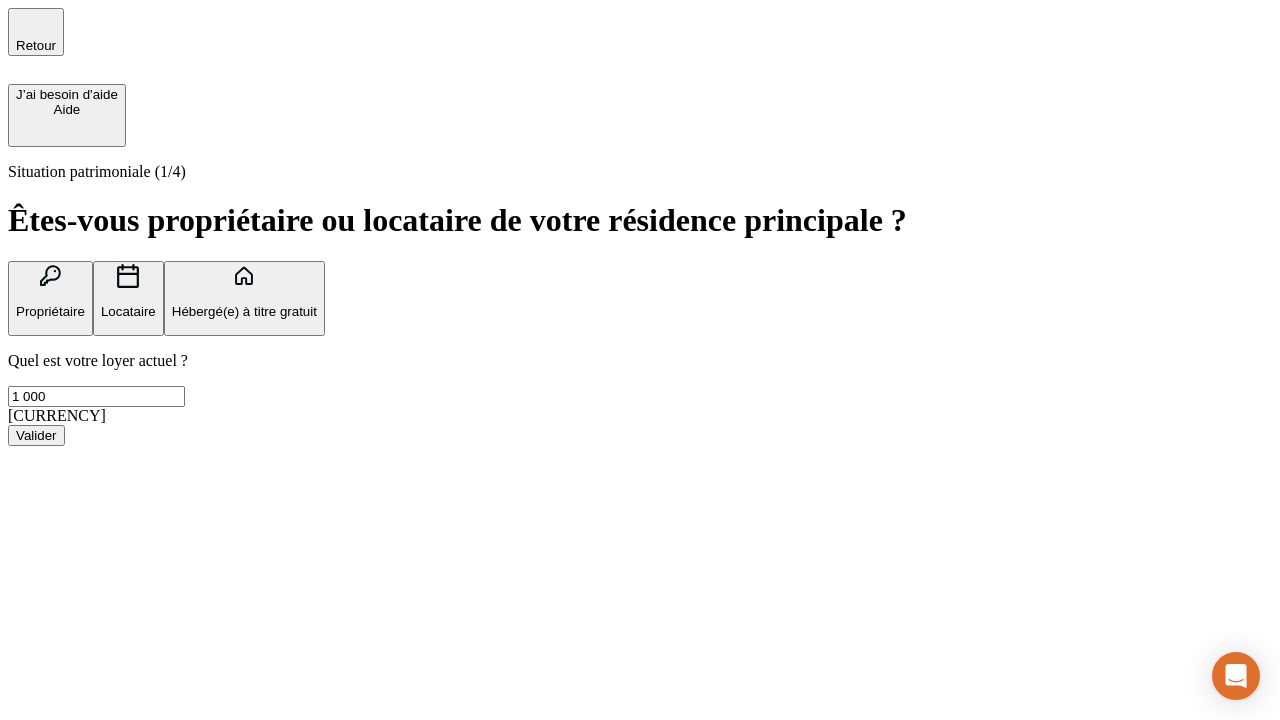 type on "1 000" 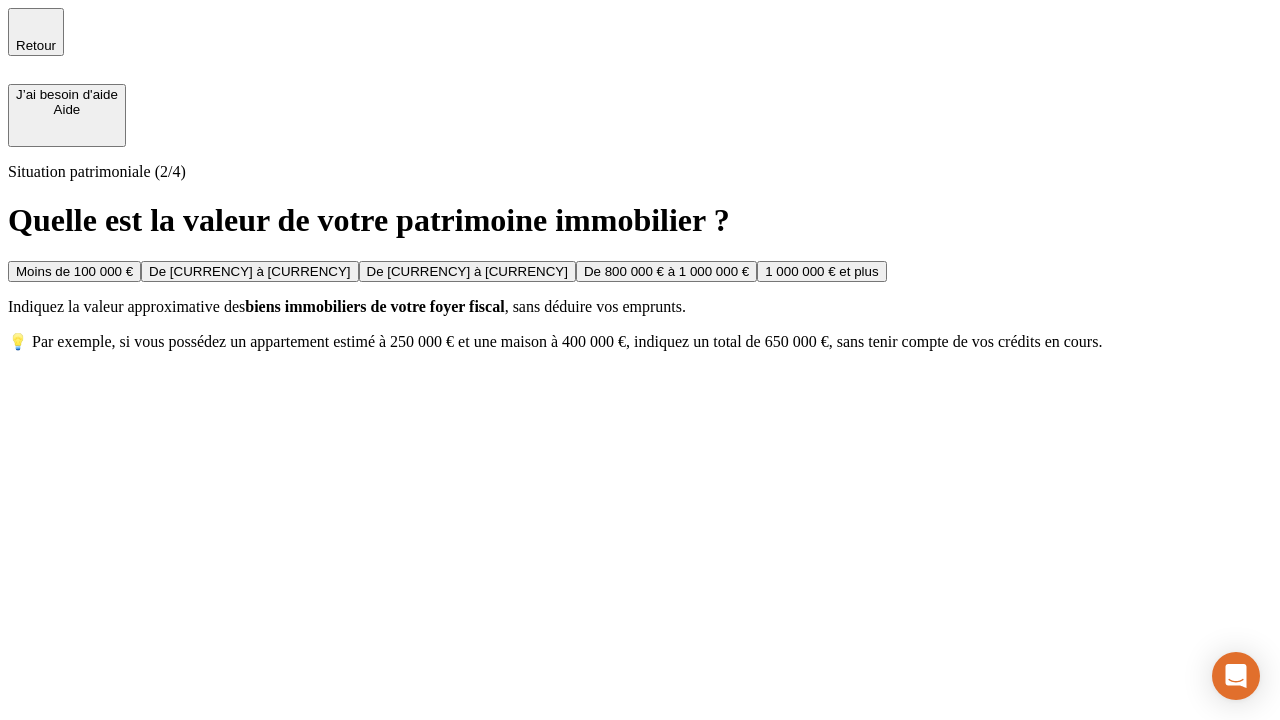 click on "De [CURRENCY] à [CURRENCY]" at bounding box center (467, 271) 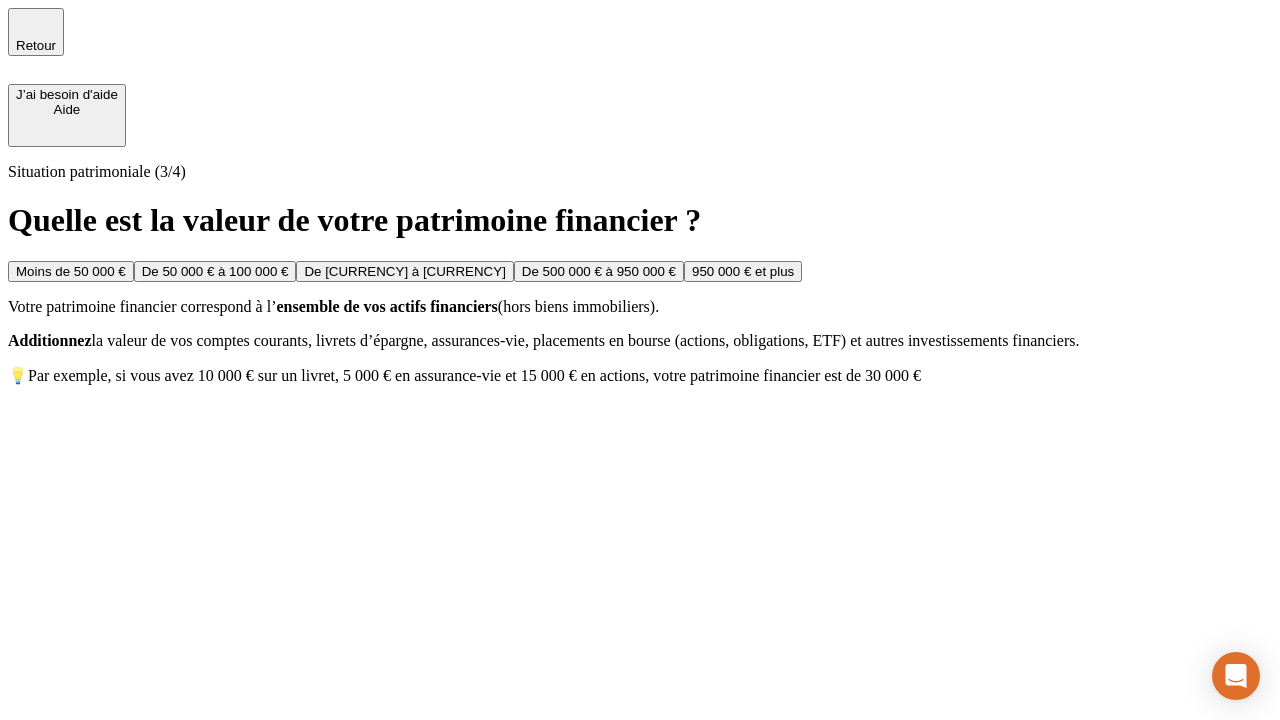 click on "Moins de 50 000 €" at bounding box center (71, 271) 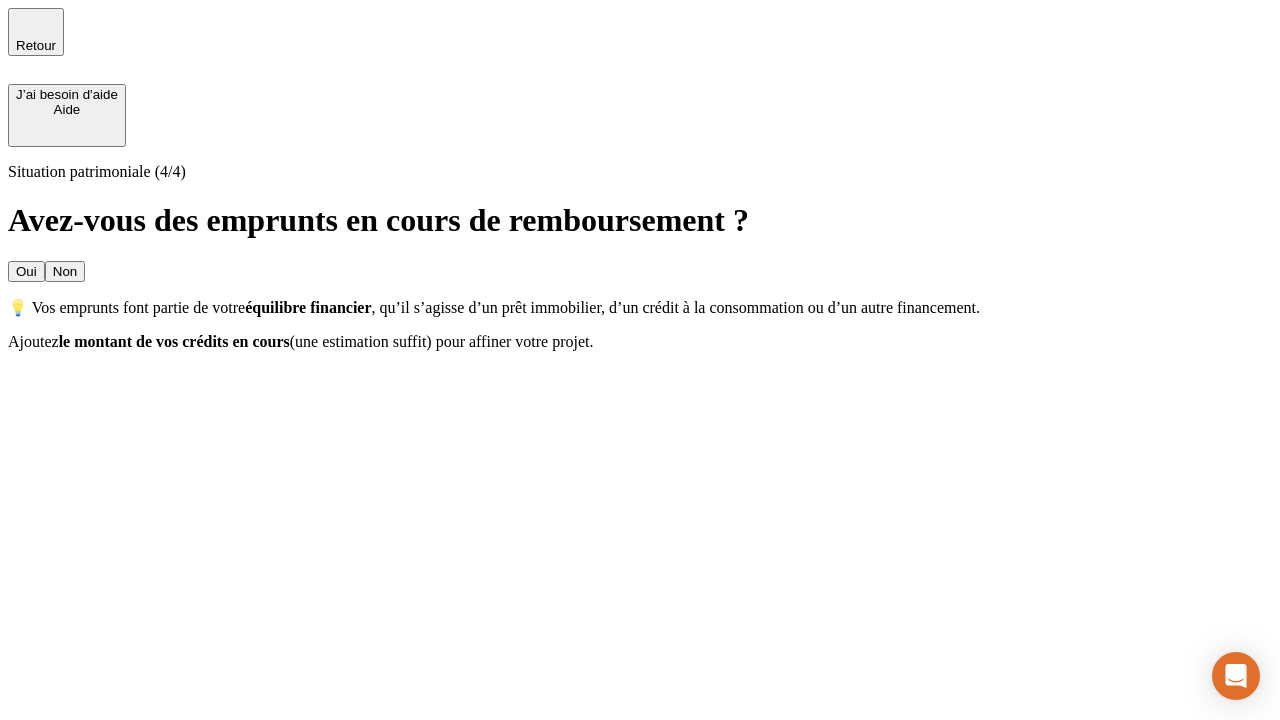 click on "Oui" at bounding box center (26, 271) 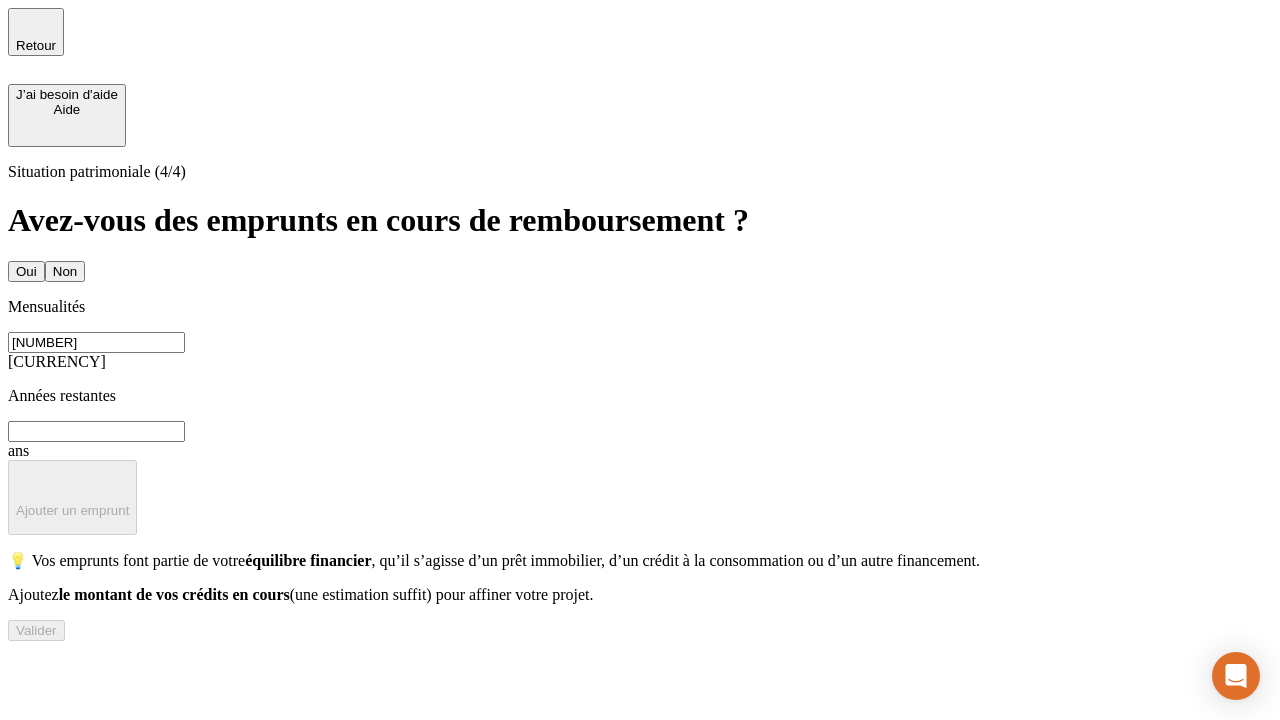 type on "[NUMBER]" 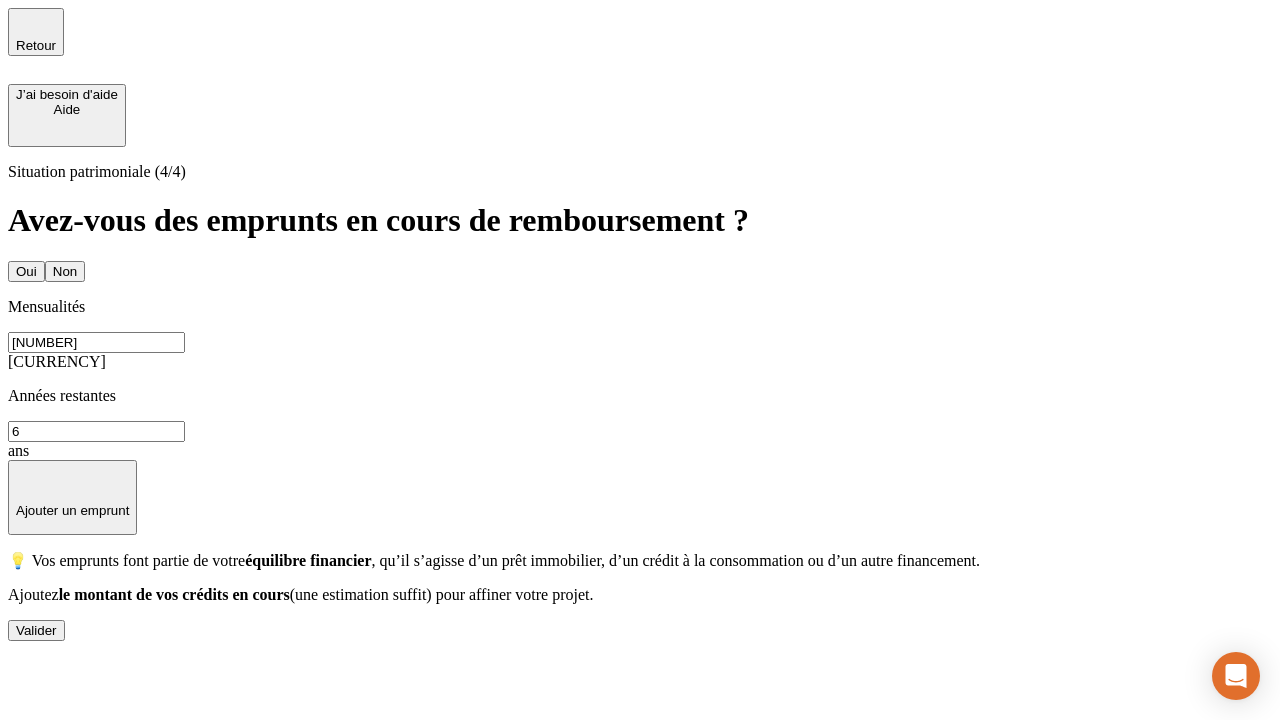 type on "6" 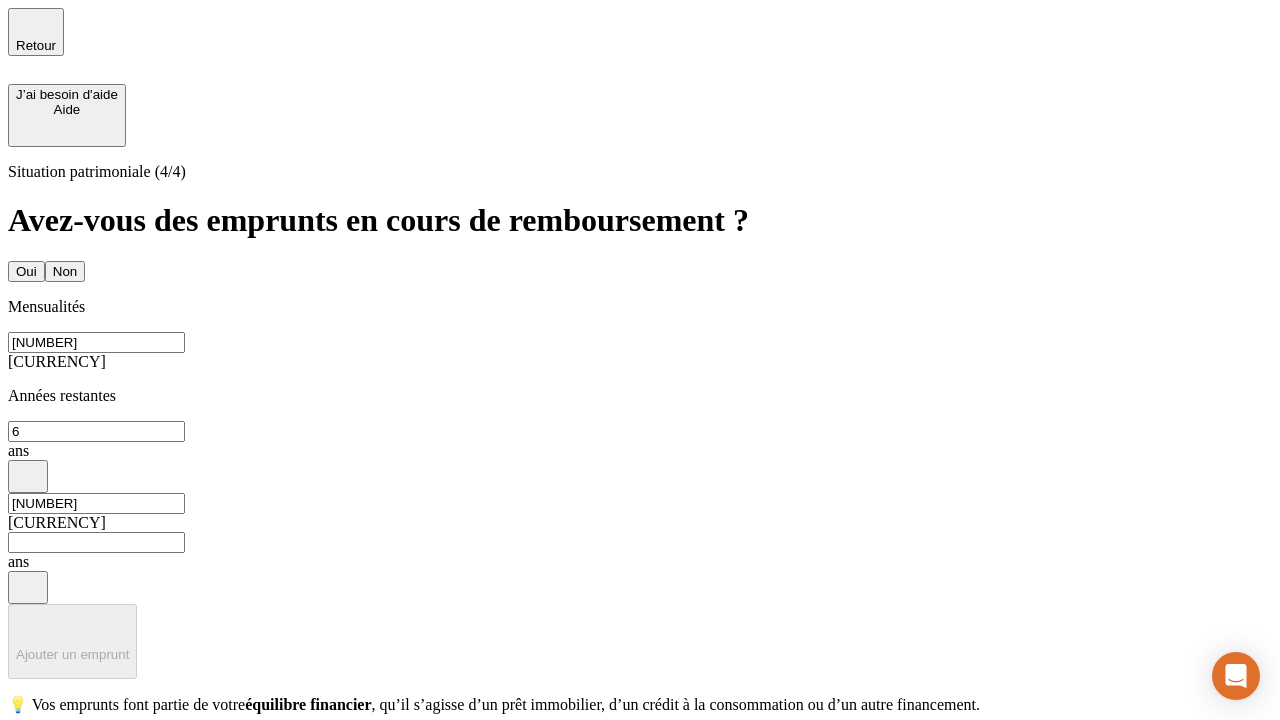 type on "[NUMBER]" 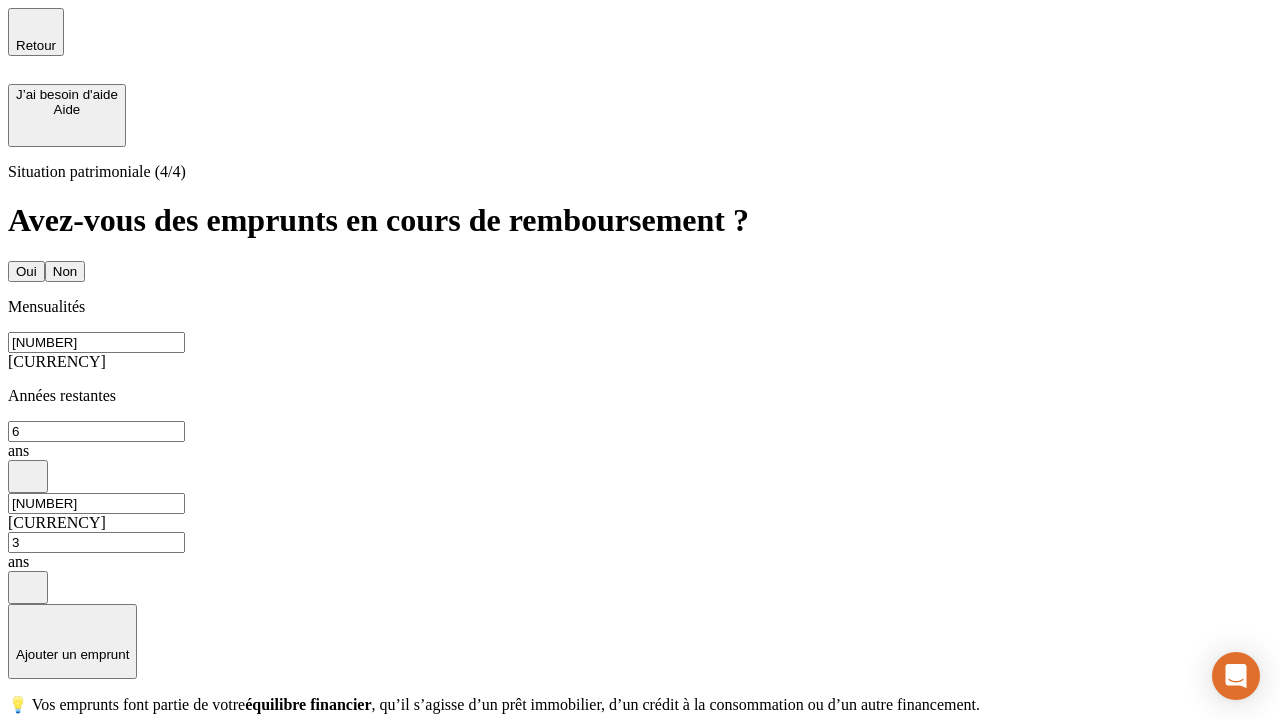 click on "Valider" at bounding box center (36, 774) 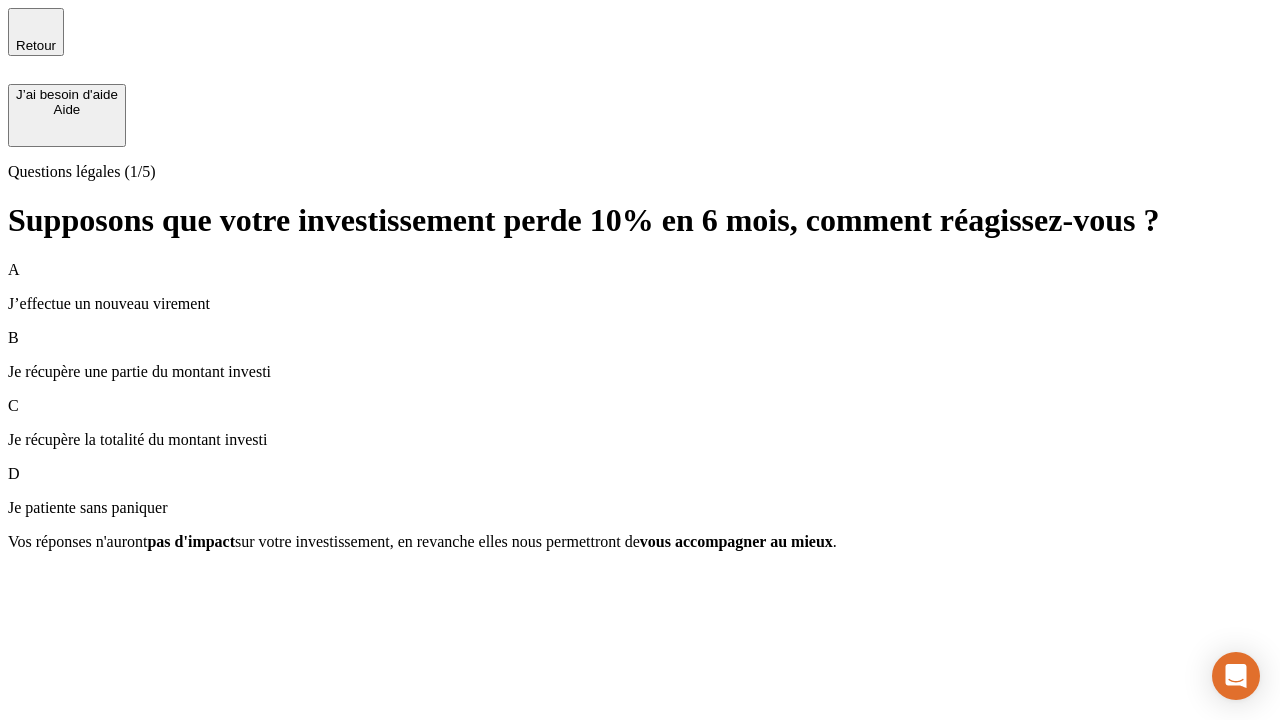 click on "Je récupère une partie du montant investi" at bounding box center [640, 372] 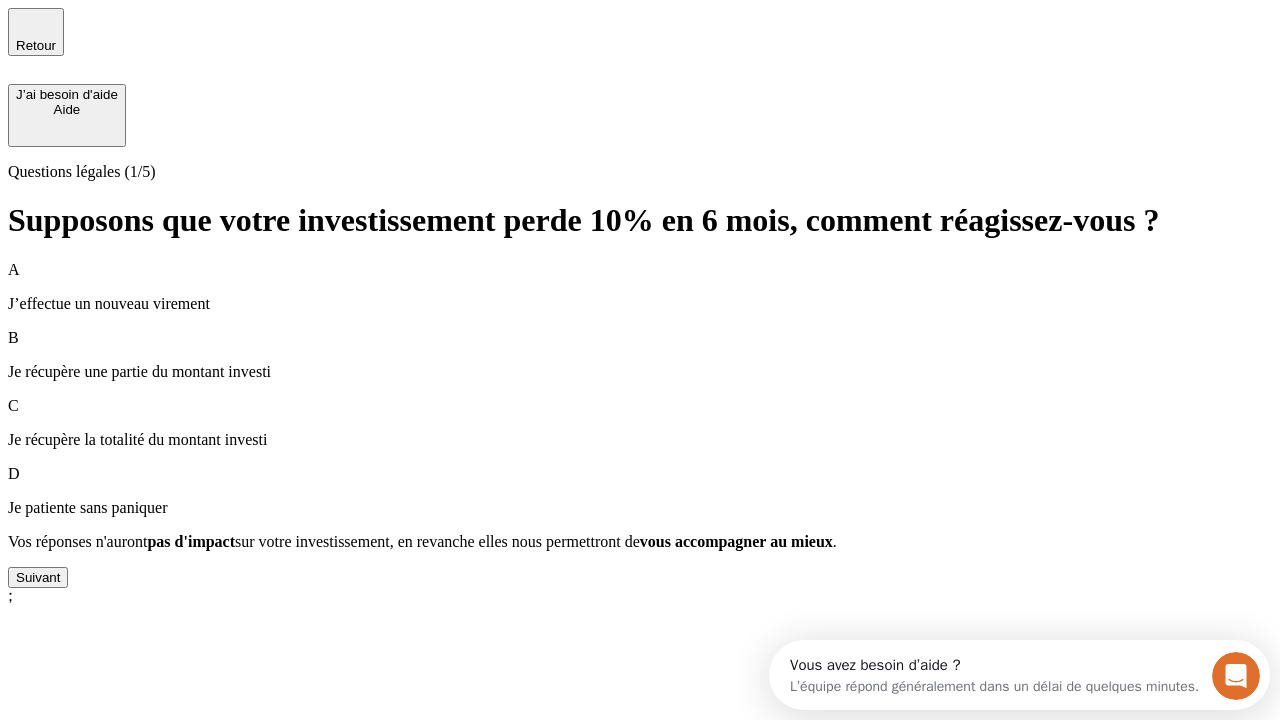 scroll, scrollTop: 0, scrollLeft: 0, axis: both 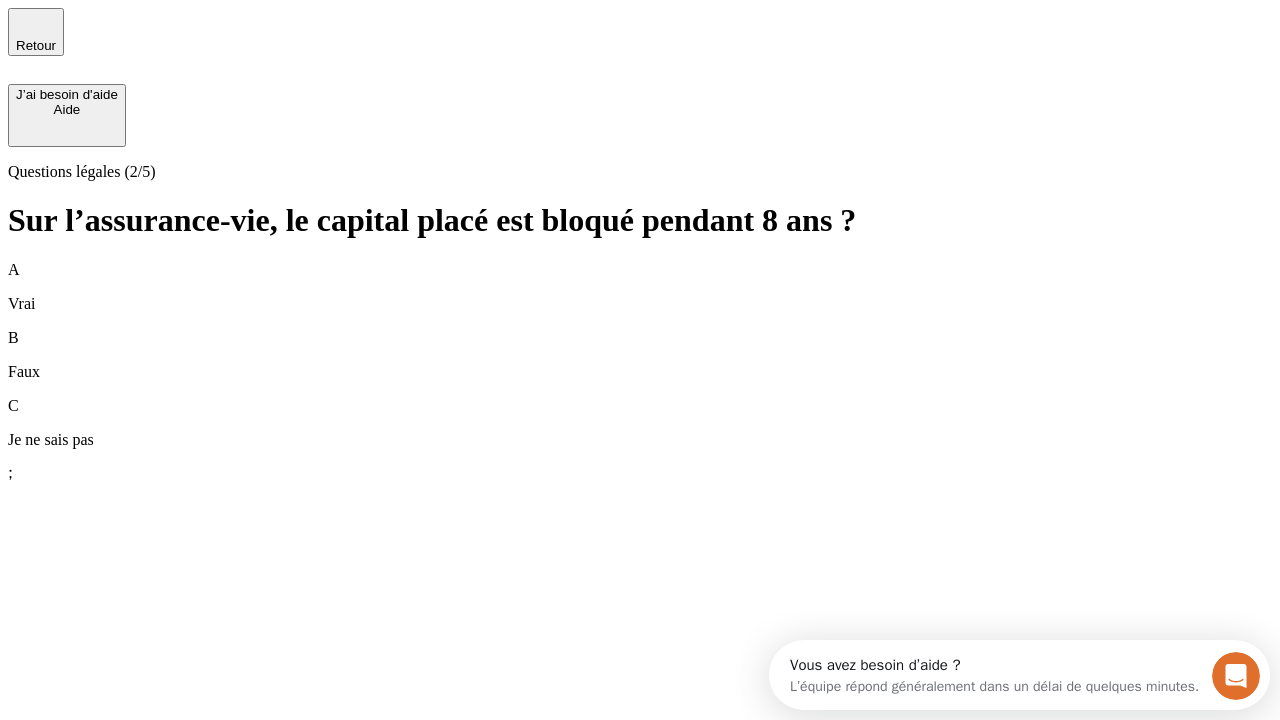 click on "B Faux" at bounding box center [640, 355] 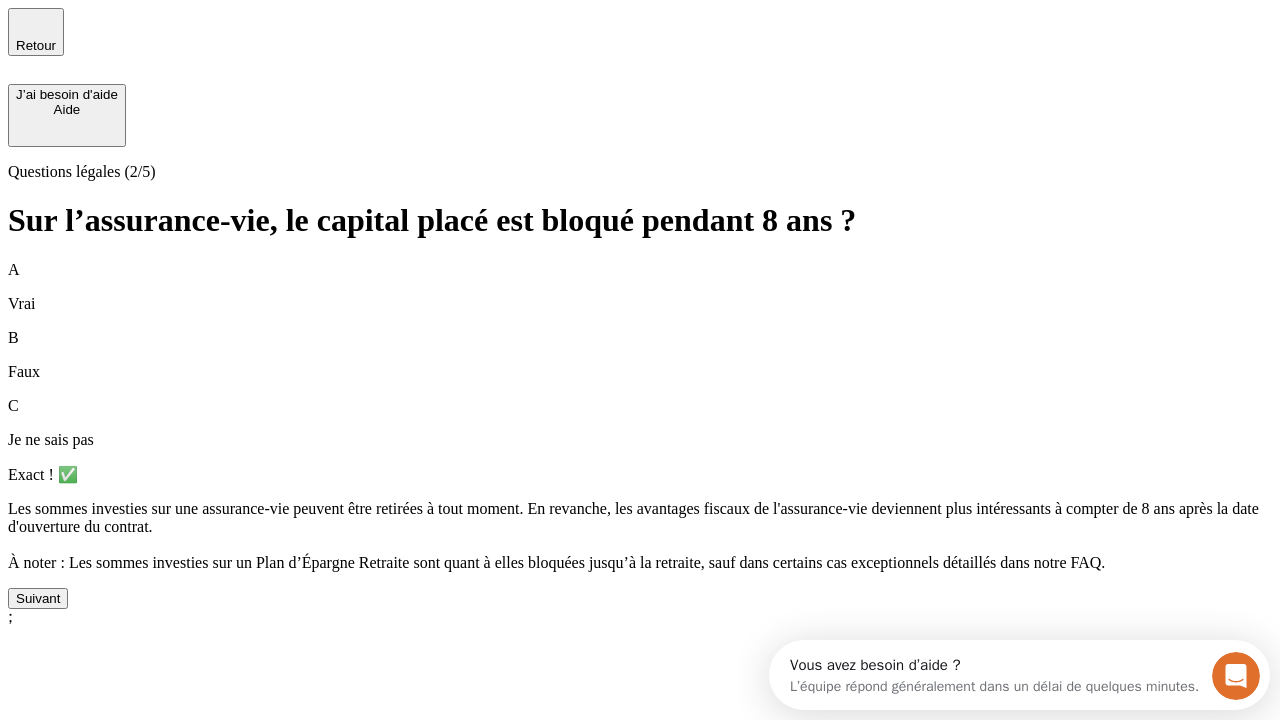click on "Suivant" at bounding box center (38, 598) 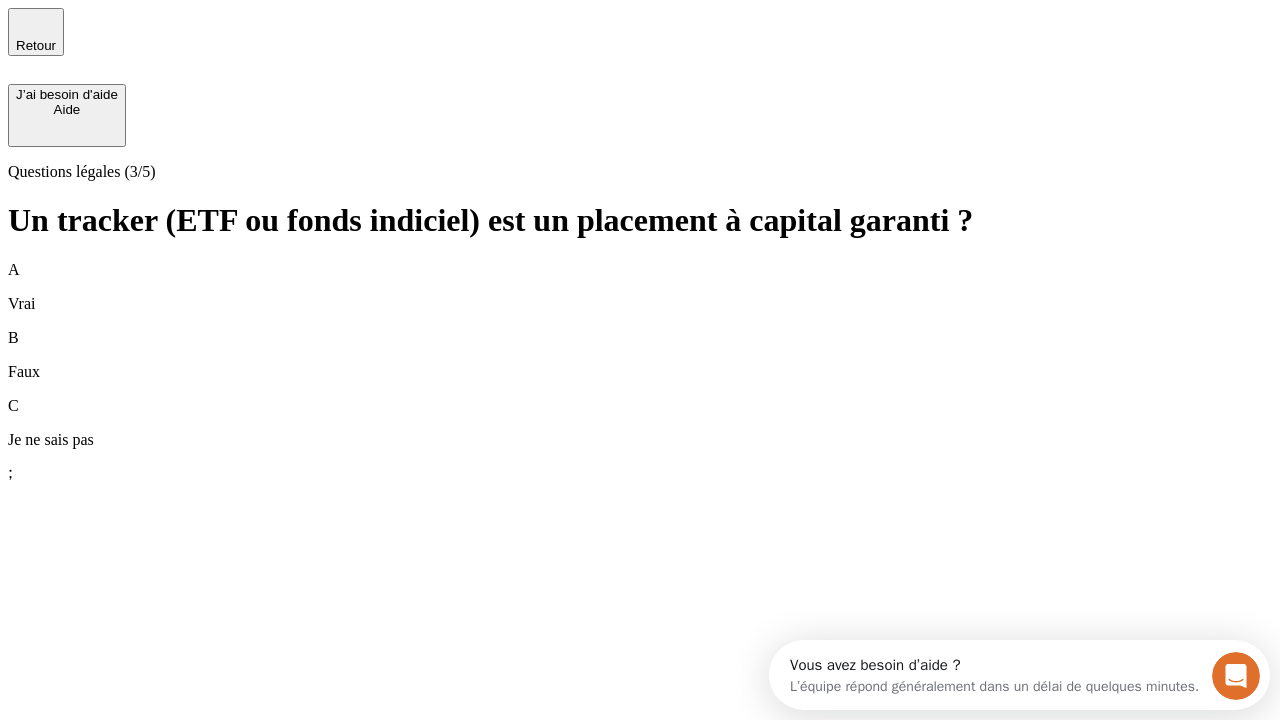 click on "B Faux" at bounding box center (640, 355) 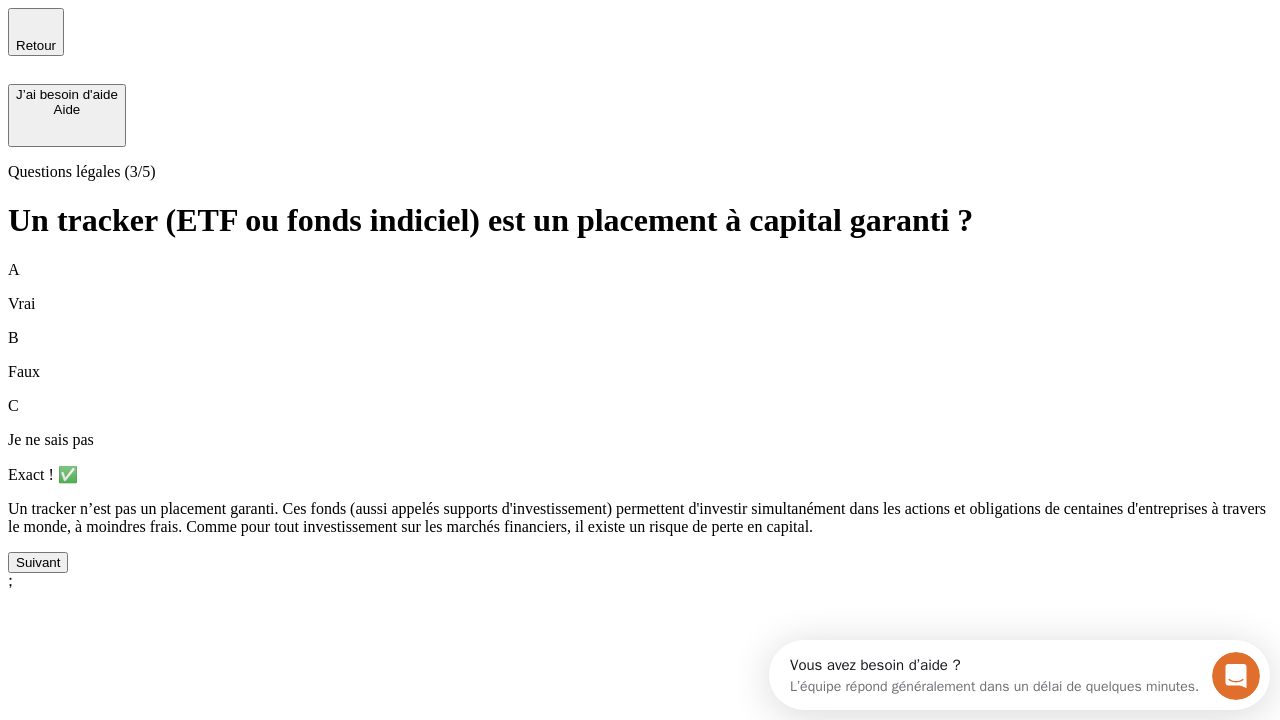click on "Suivant" at bounding box center [38, 562] 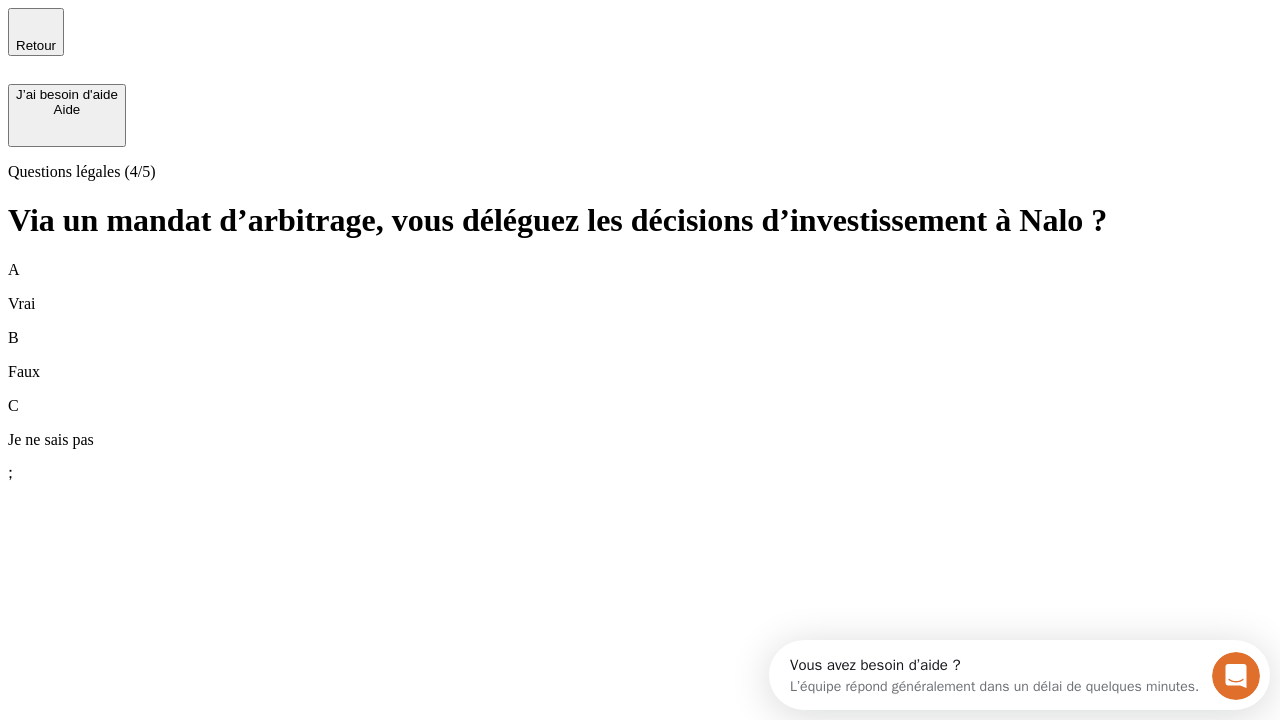 click on "A Vrai" at bounding box center (640, 287) 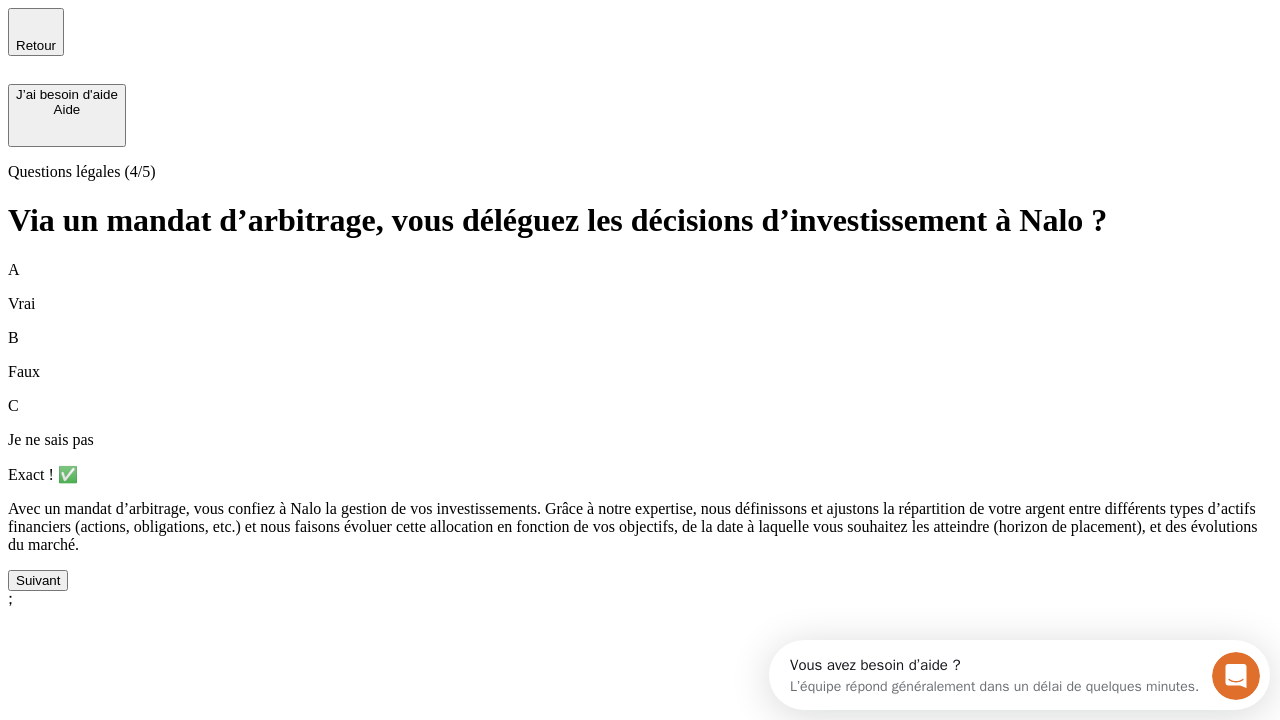 click on "Suivant" at bounding box center (38, 580) 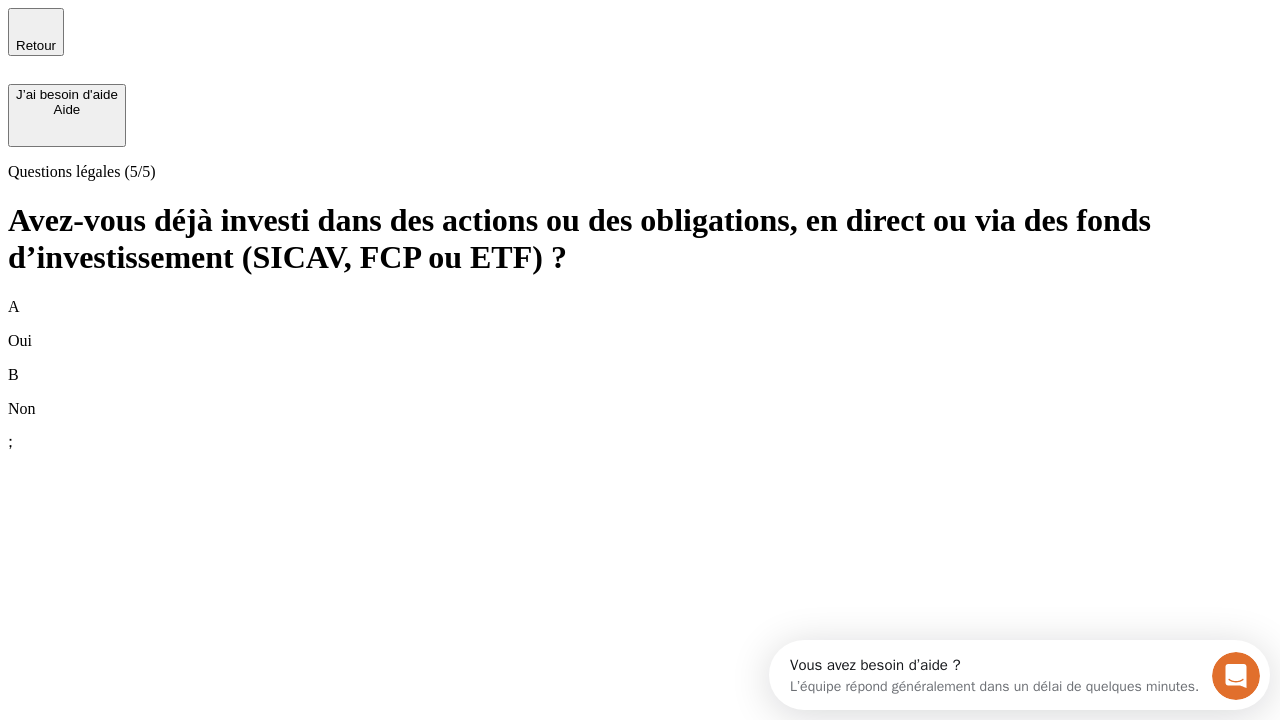 click on "B Non" at bounding box center (640, 392) 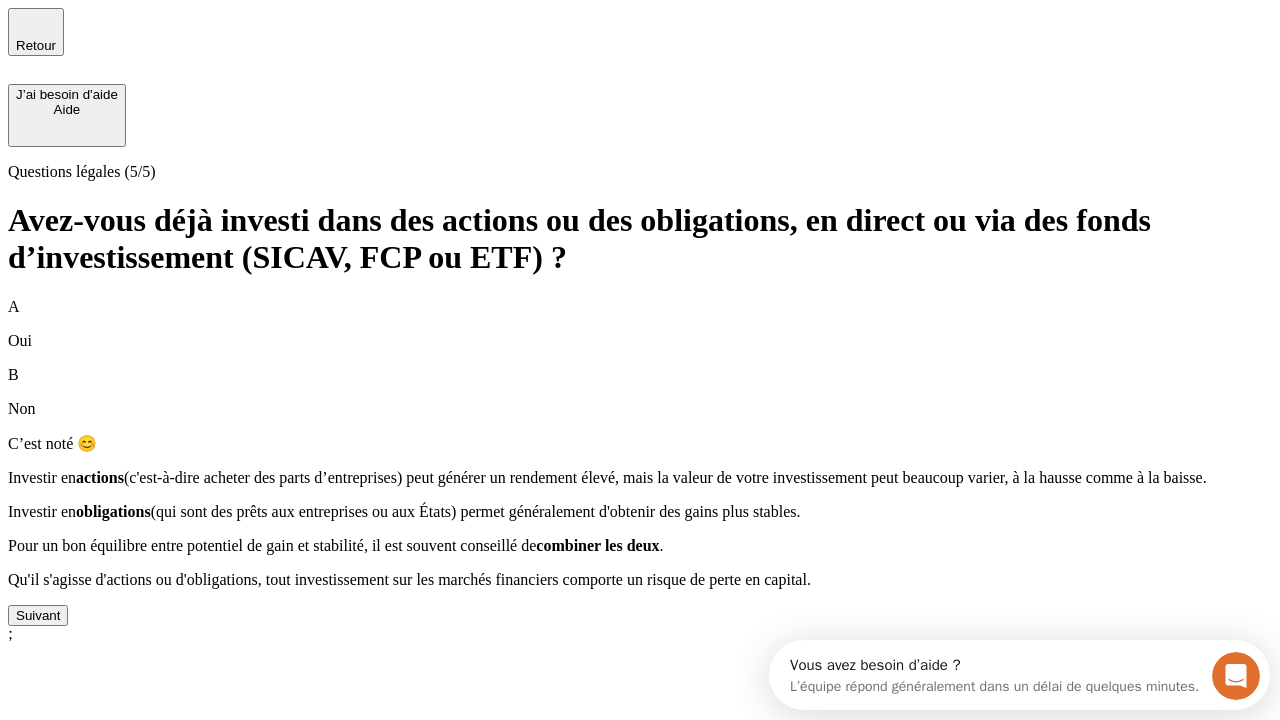 click on "Suivant" at bounding box center (38, 615) 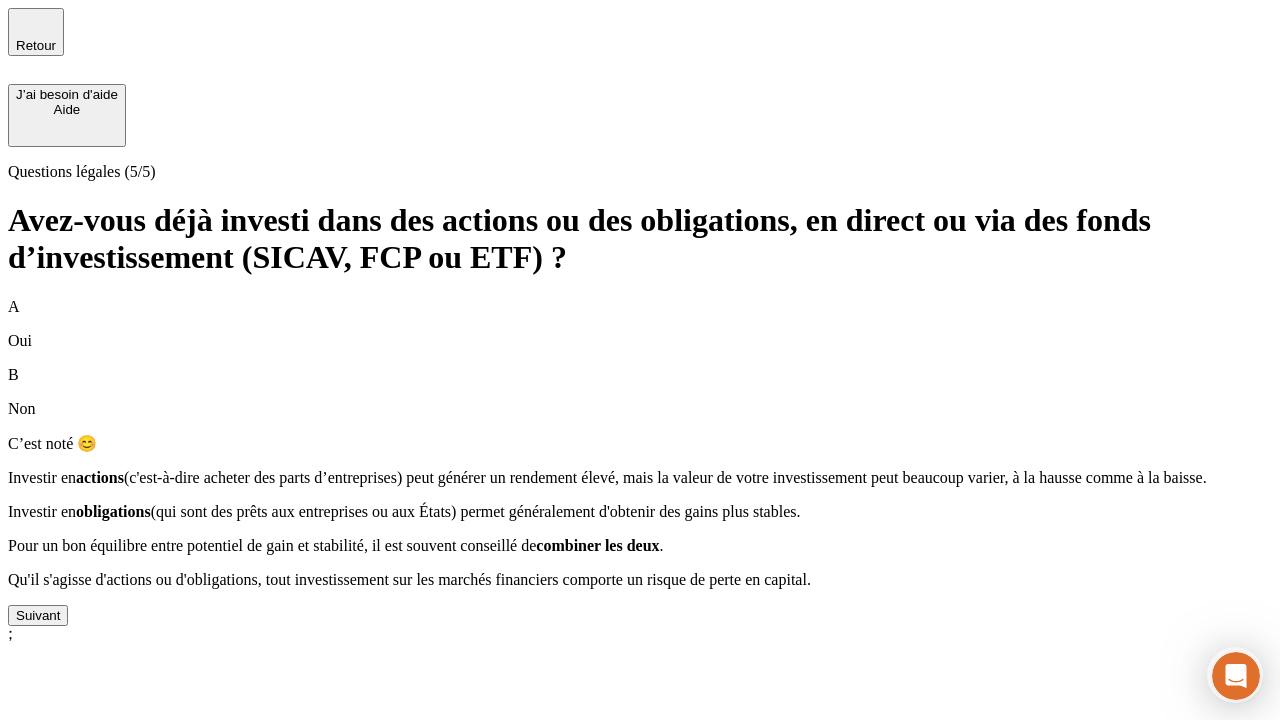 scroll, scrollTop: 56, scrollLeft: 0, axis: vertical 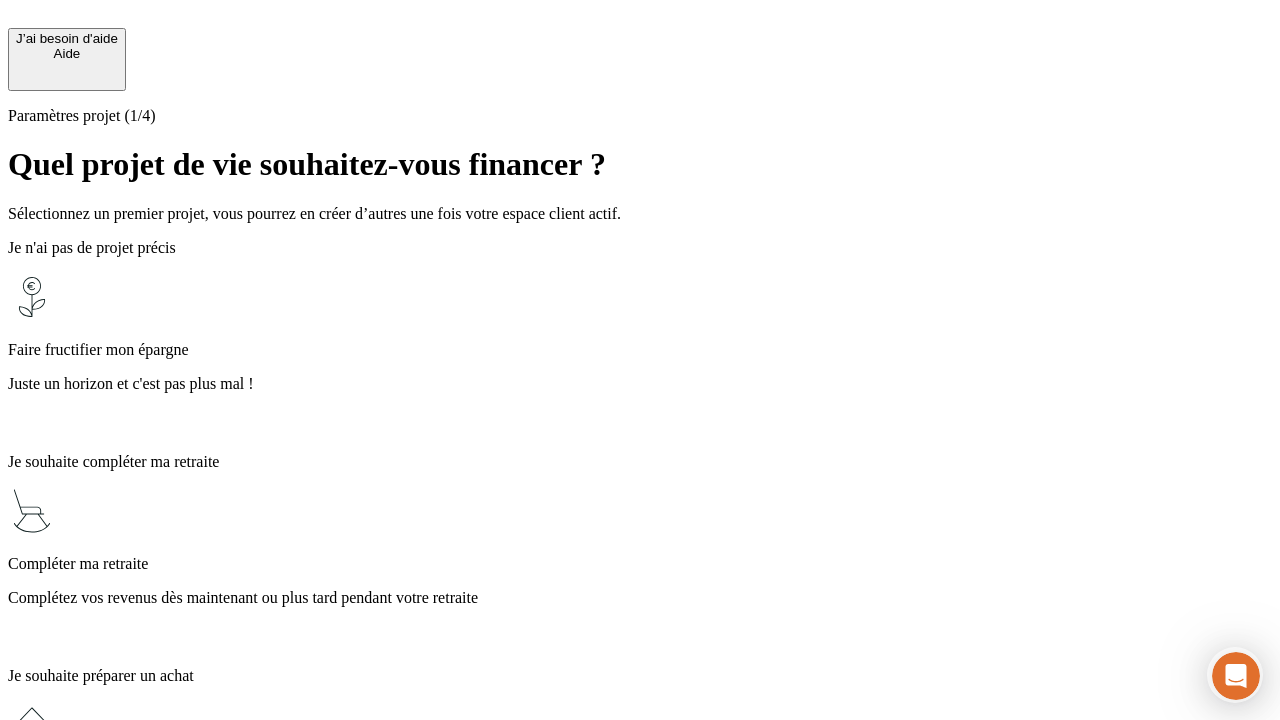 click on "Juste un horizon et c'est pas plus mal !" at bounding box center [640, 384] 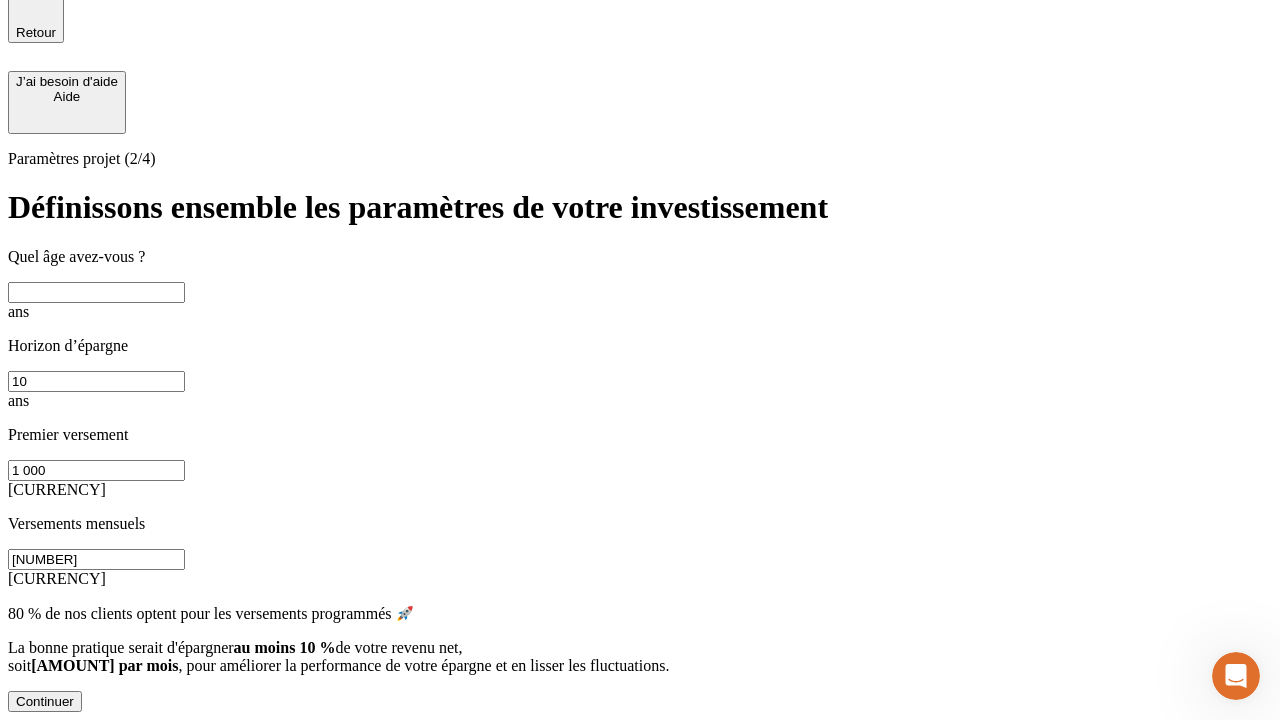 scroll, scrollTop: 0, scrollLeft: 0, axis: both 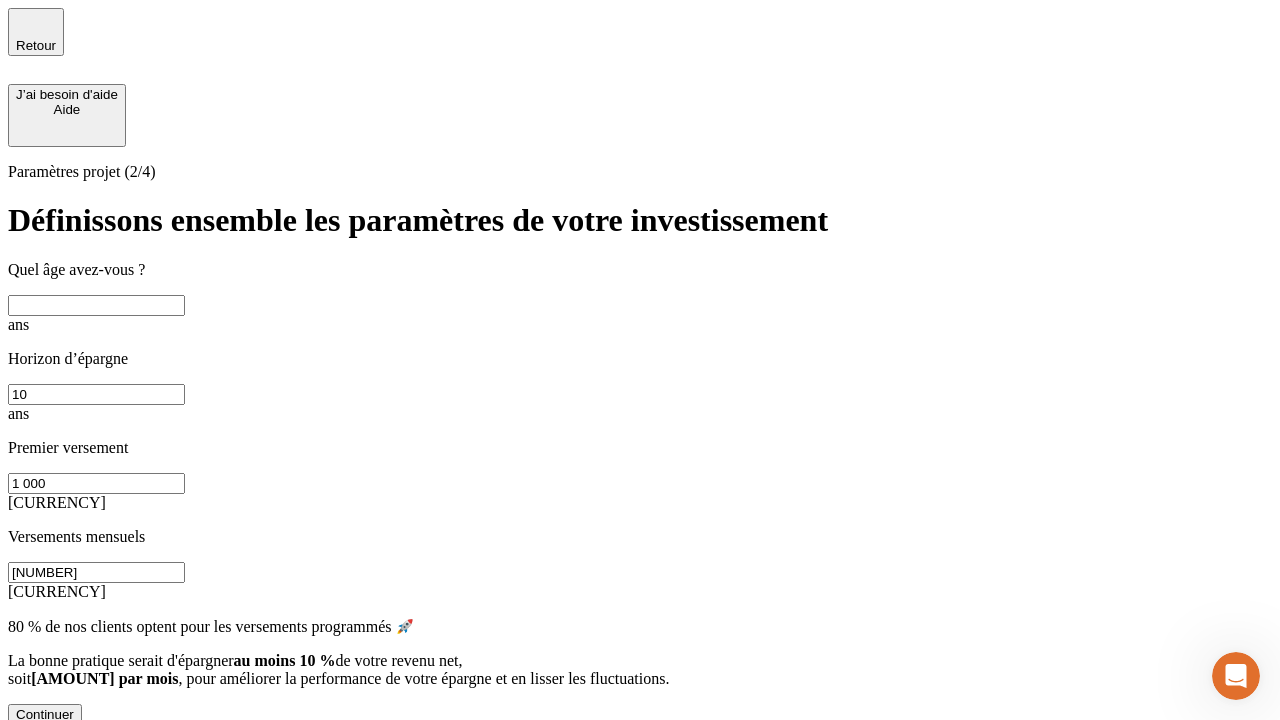 click at bounding box center (96, 305) 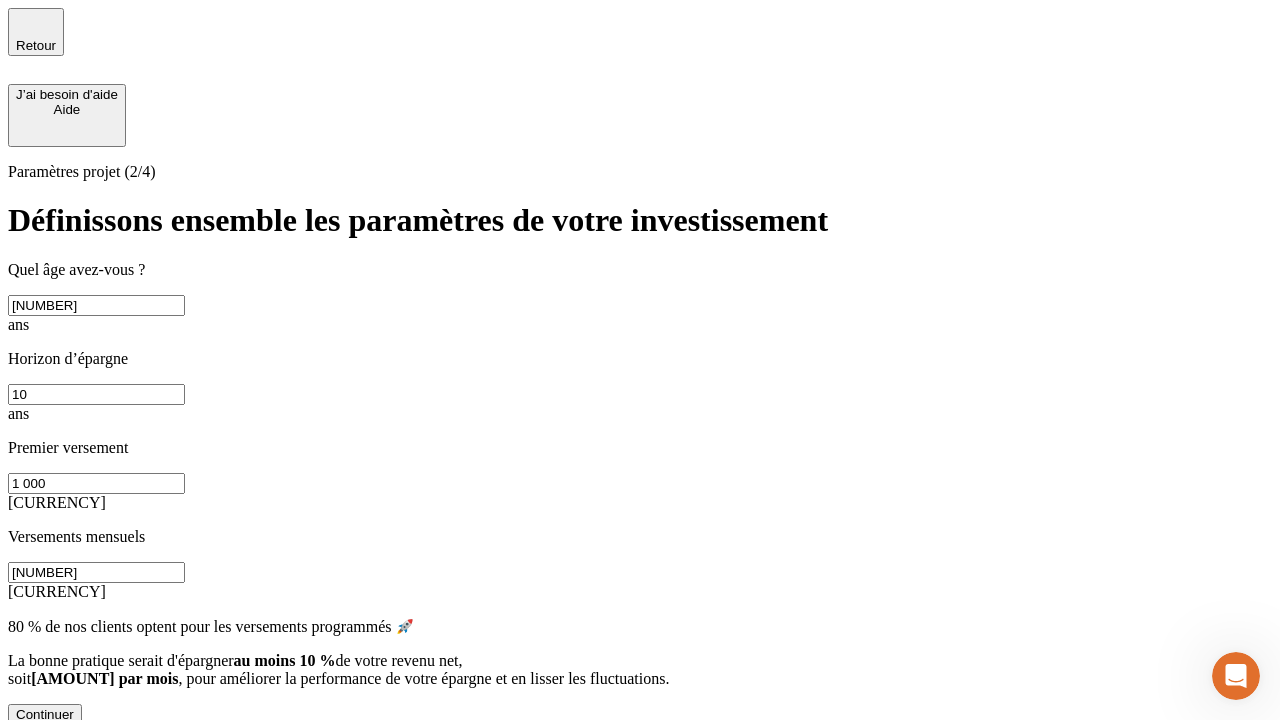 type on "[NUMBER]" 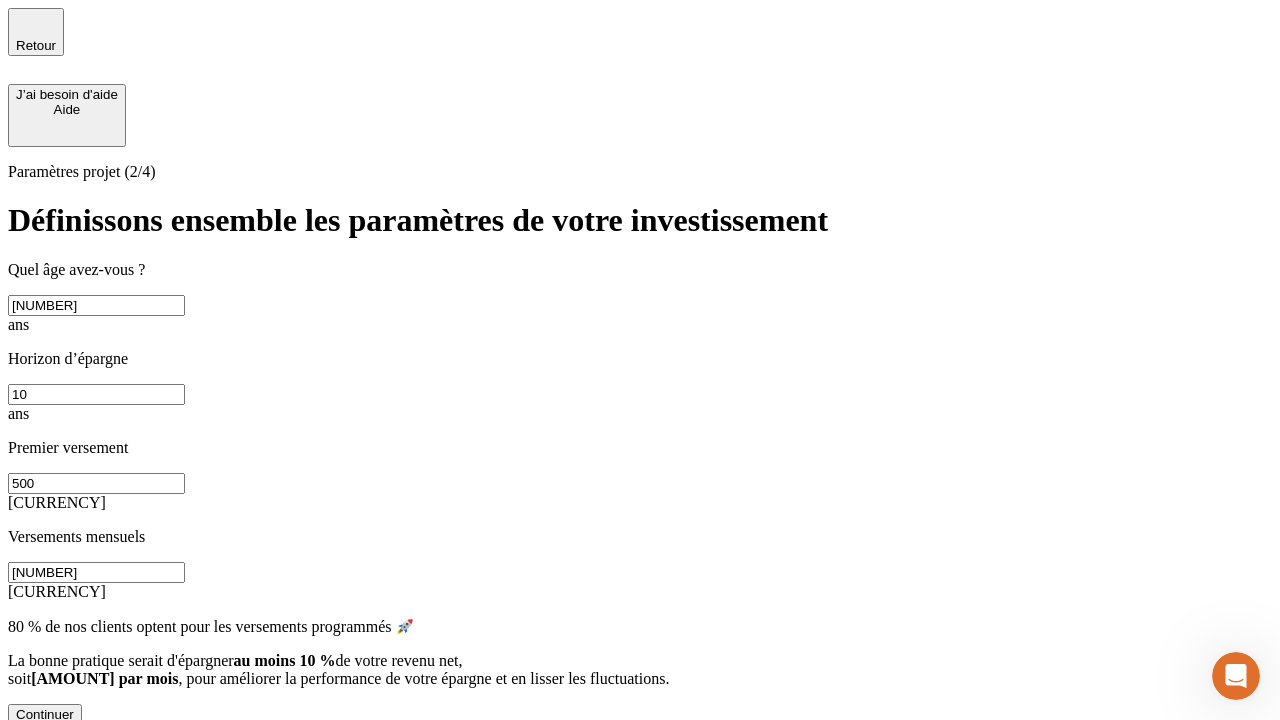 type on "500" 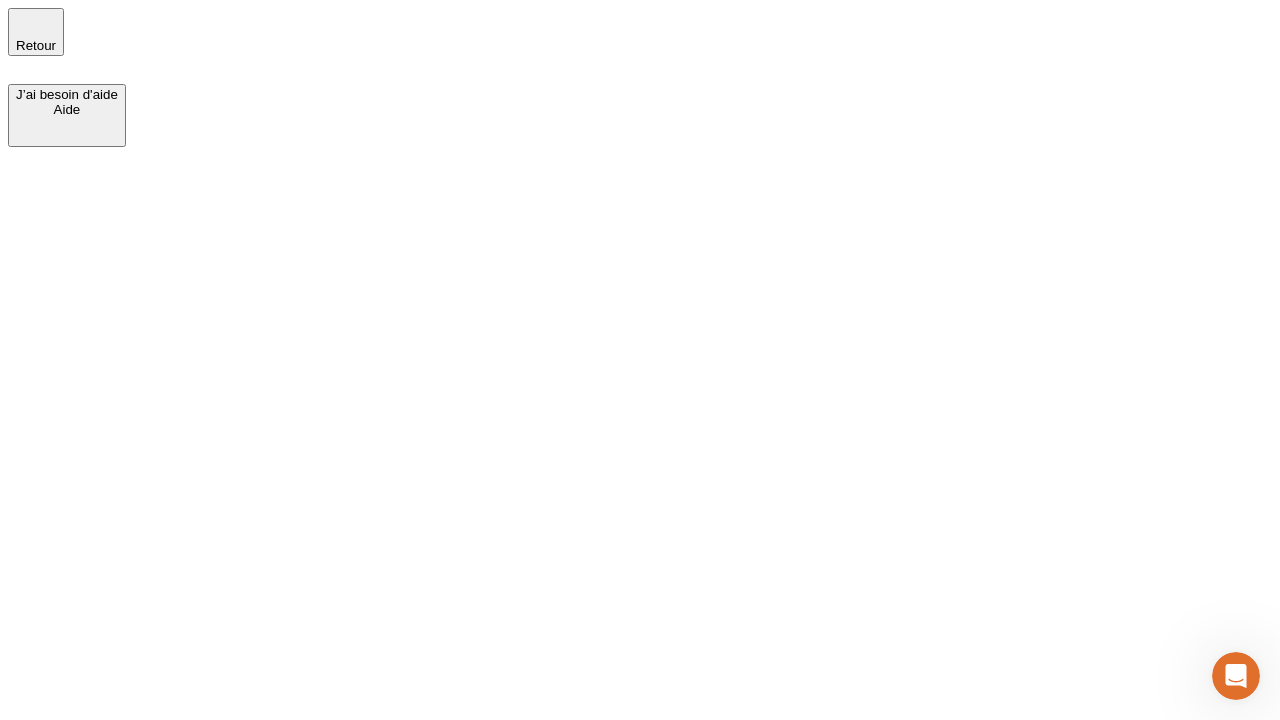 scroll, scrollTop: 0, scrollLeft: 0, axis: both 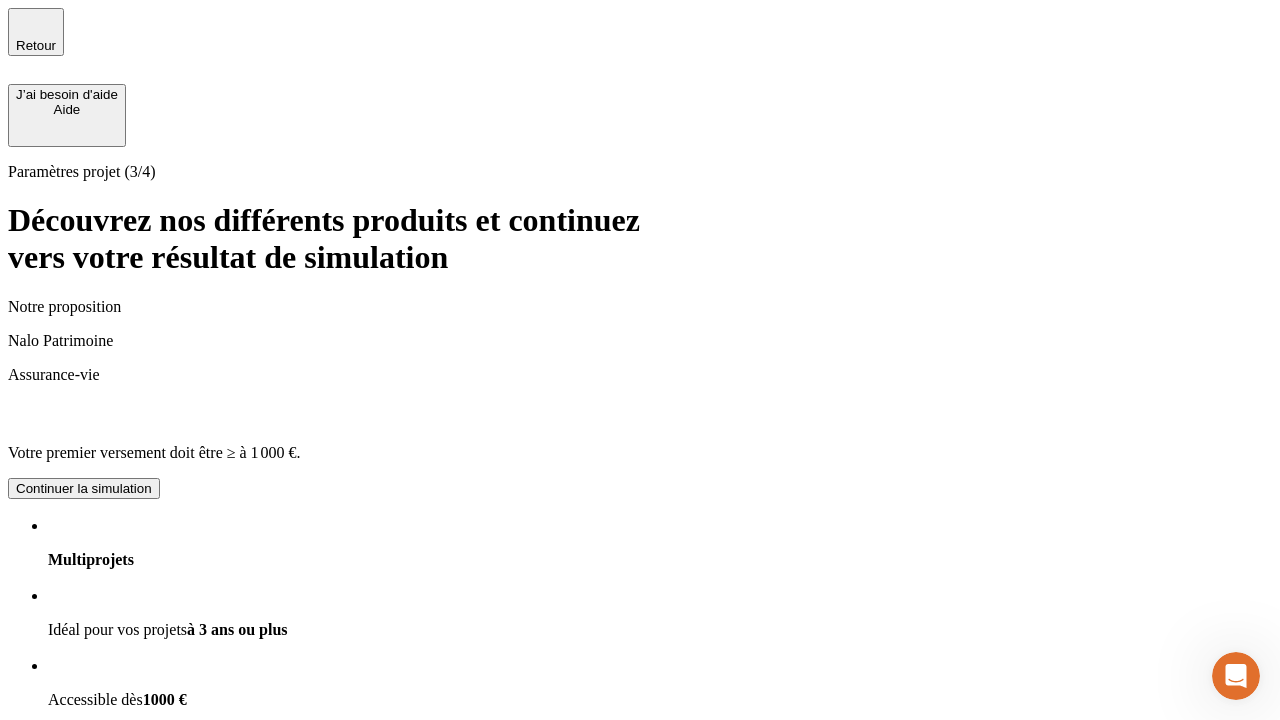 click on "Continuer la simulation" at bounding box center (84, 928) 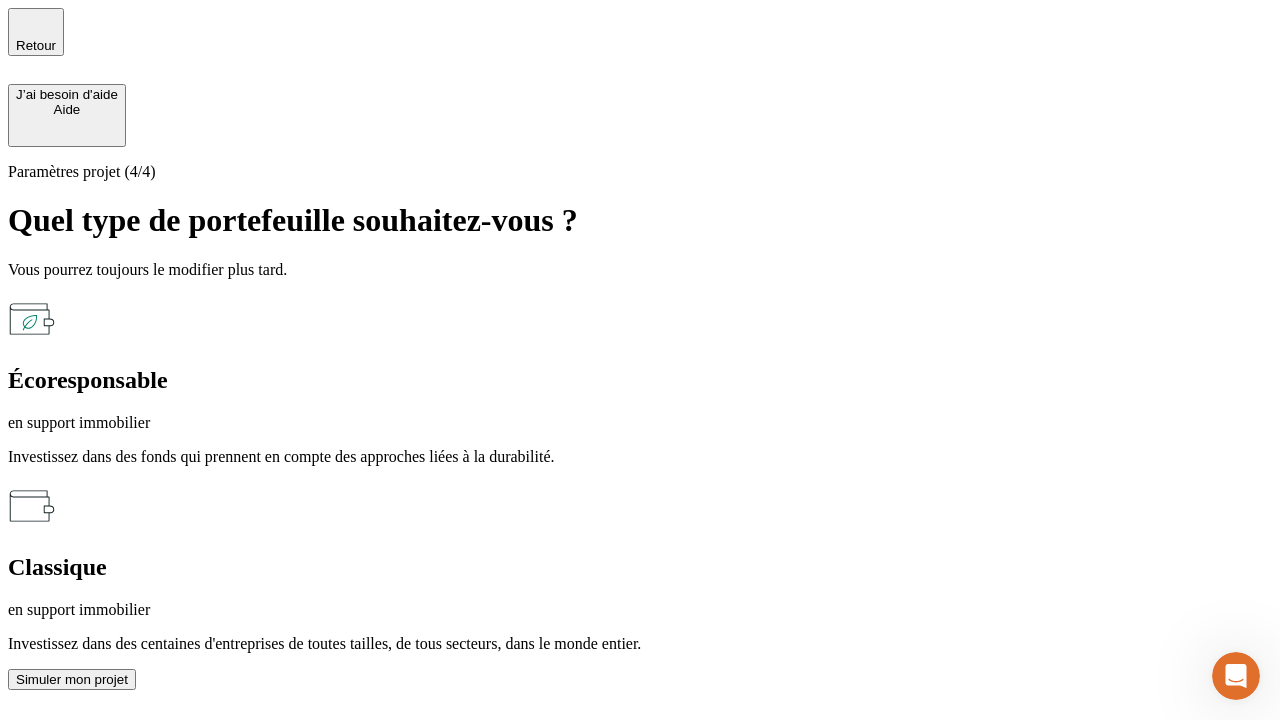 click on "en support immobilier" at bounding box center [640, 610] 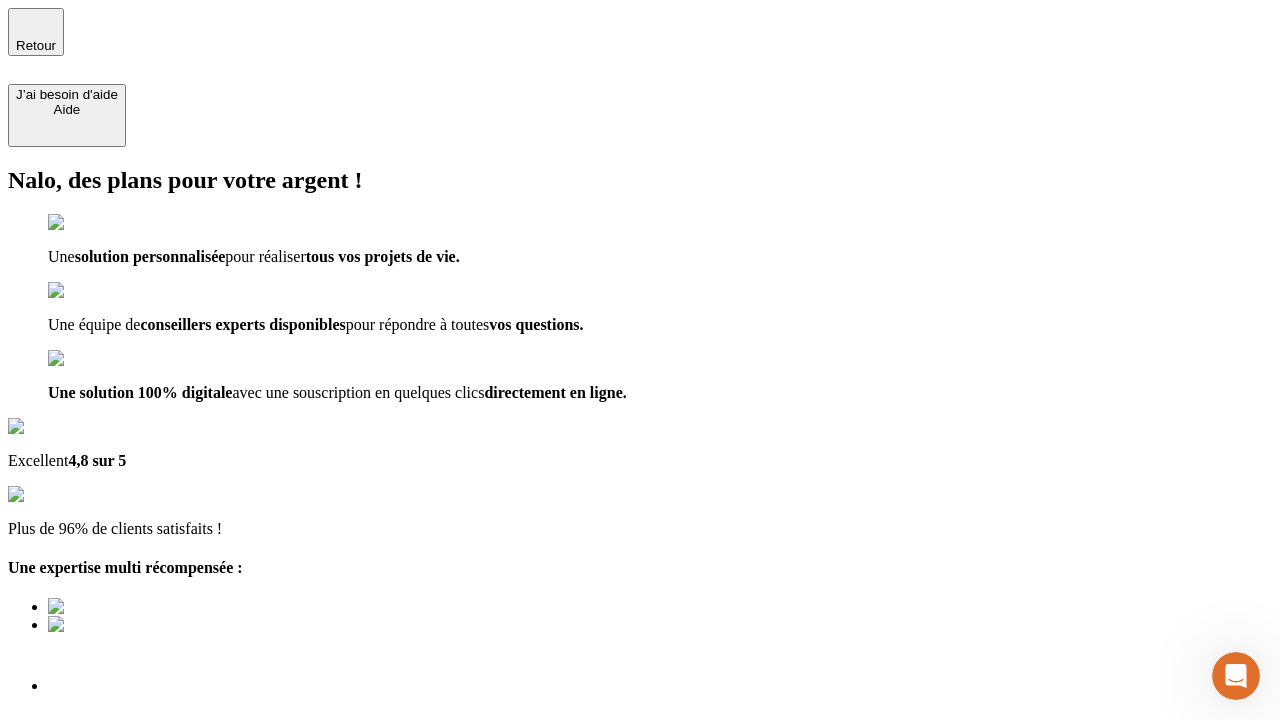 click on "Découvrir ma simulation" at bounding box center (87, 840) 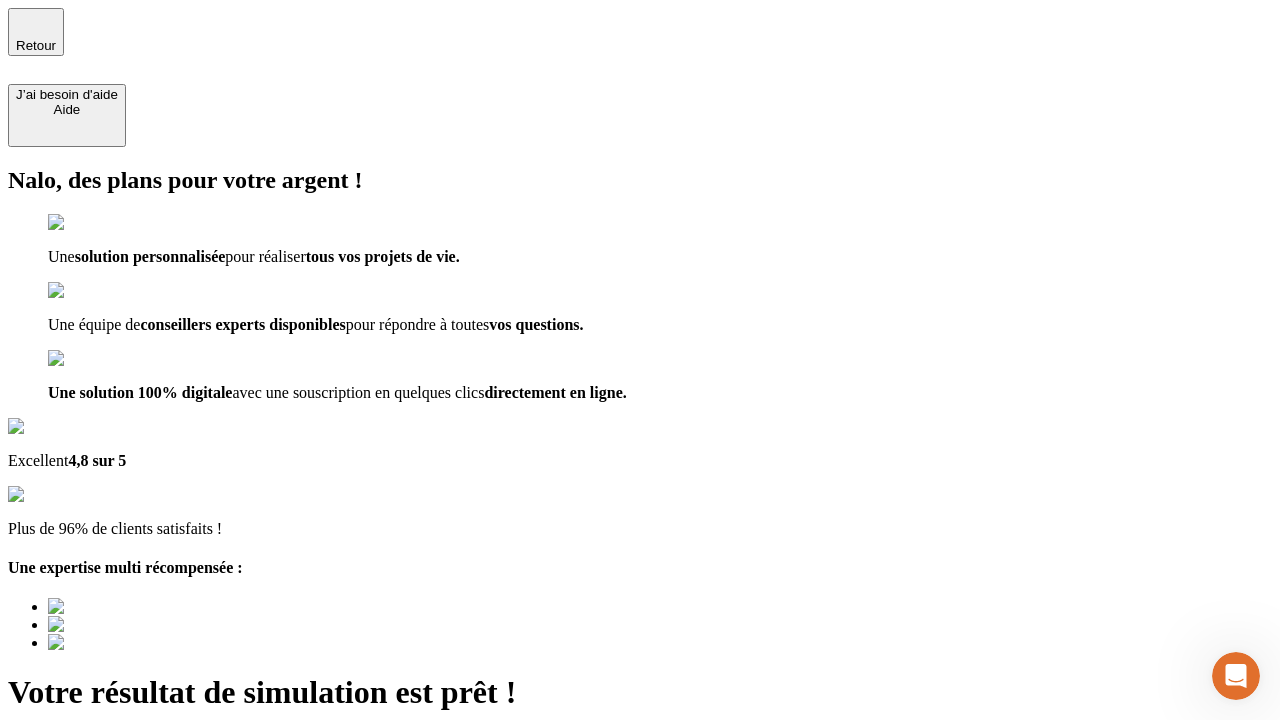 type on "[EMAIL]" 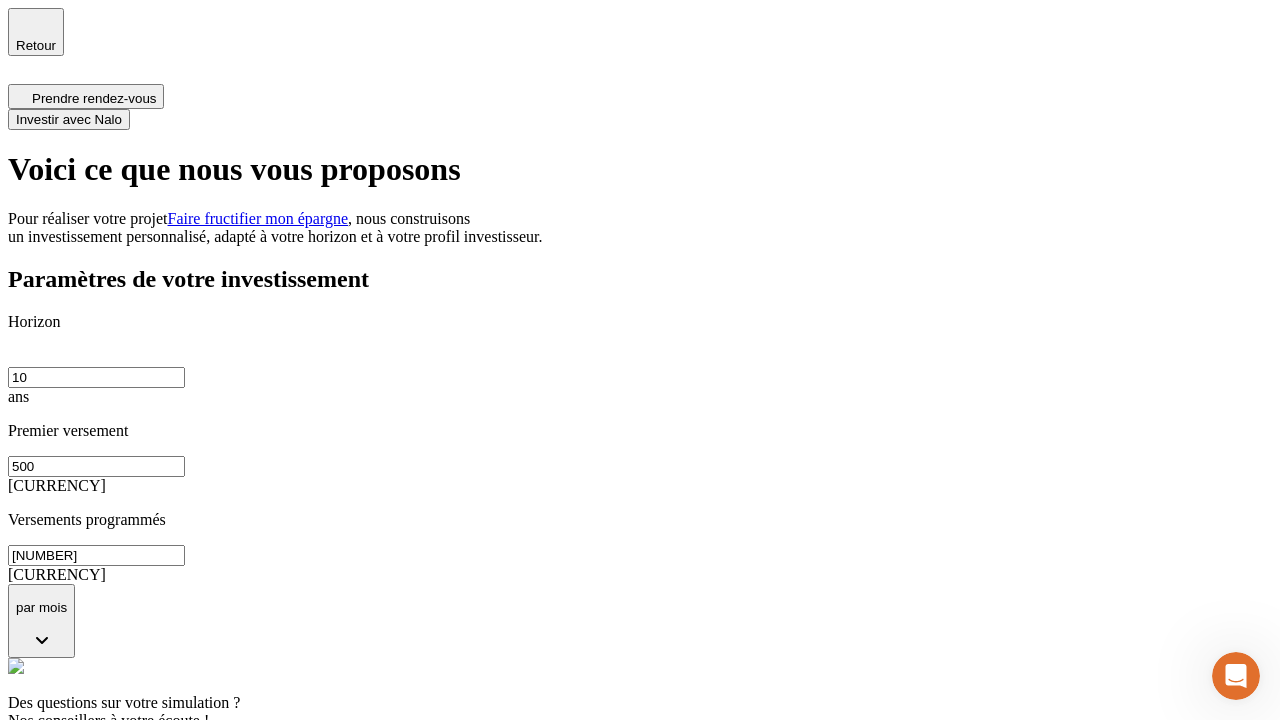 click on "Investir avec Nalo" at bounding box center (69, 119) 